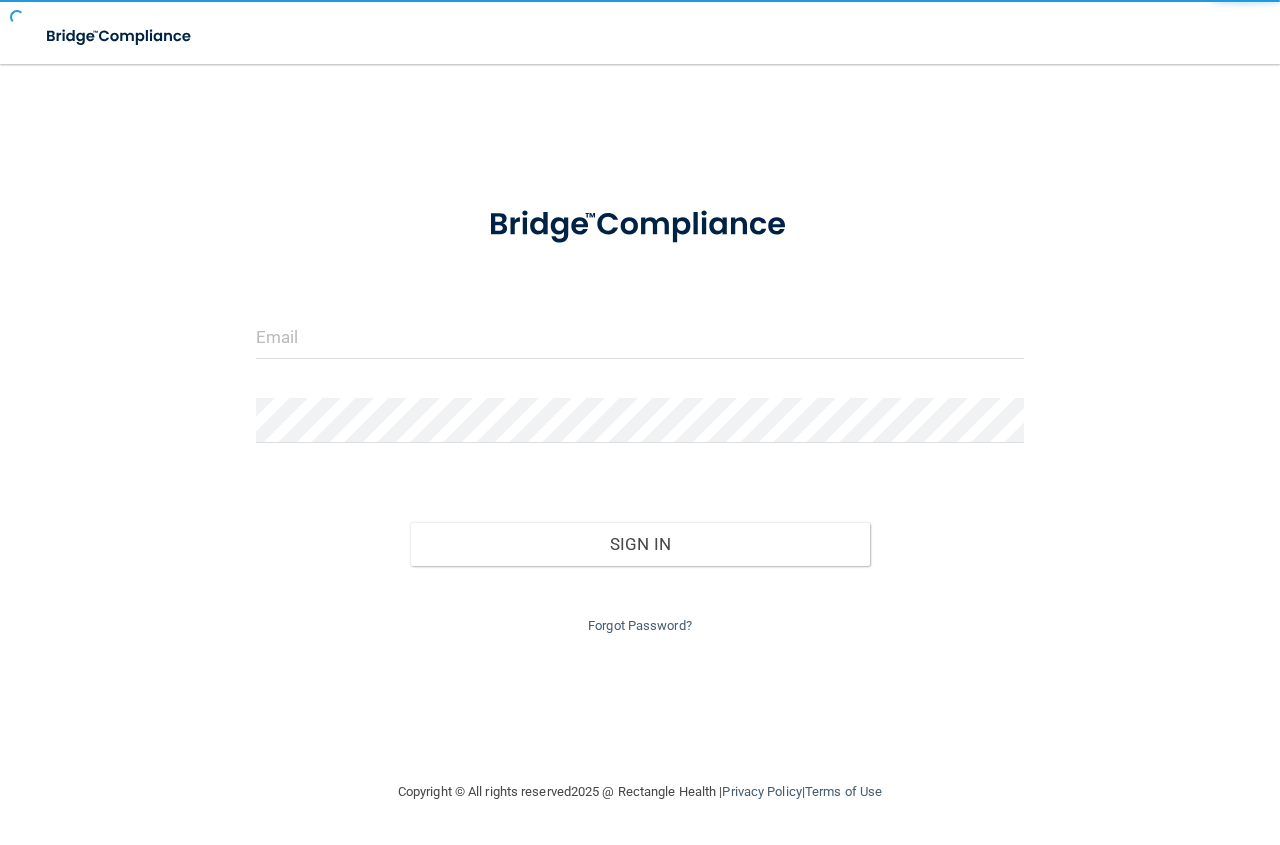 scroll, scrollTop: 0, scrollLeft: 0, axis: both 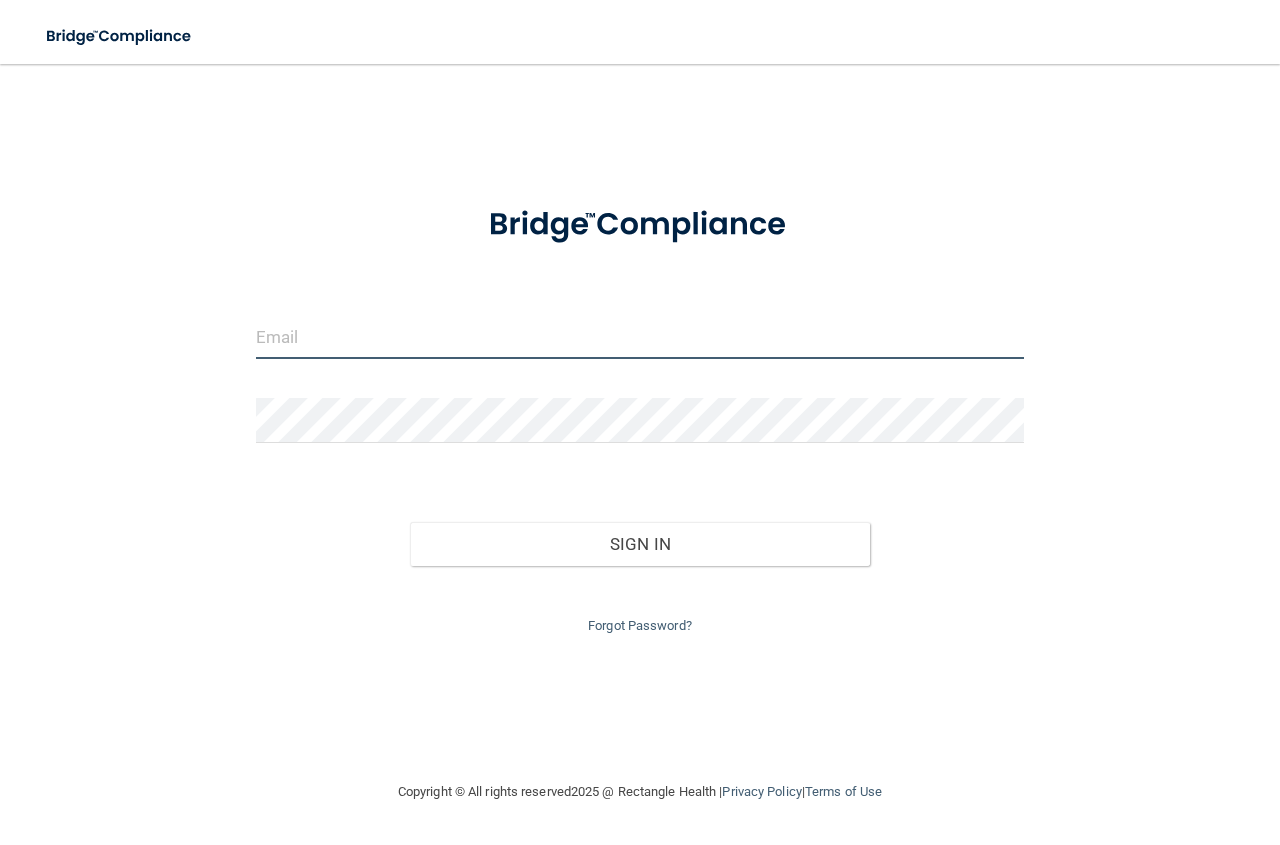 click at bounding box center [640, 336] 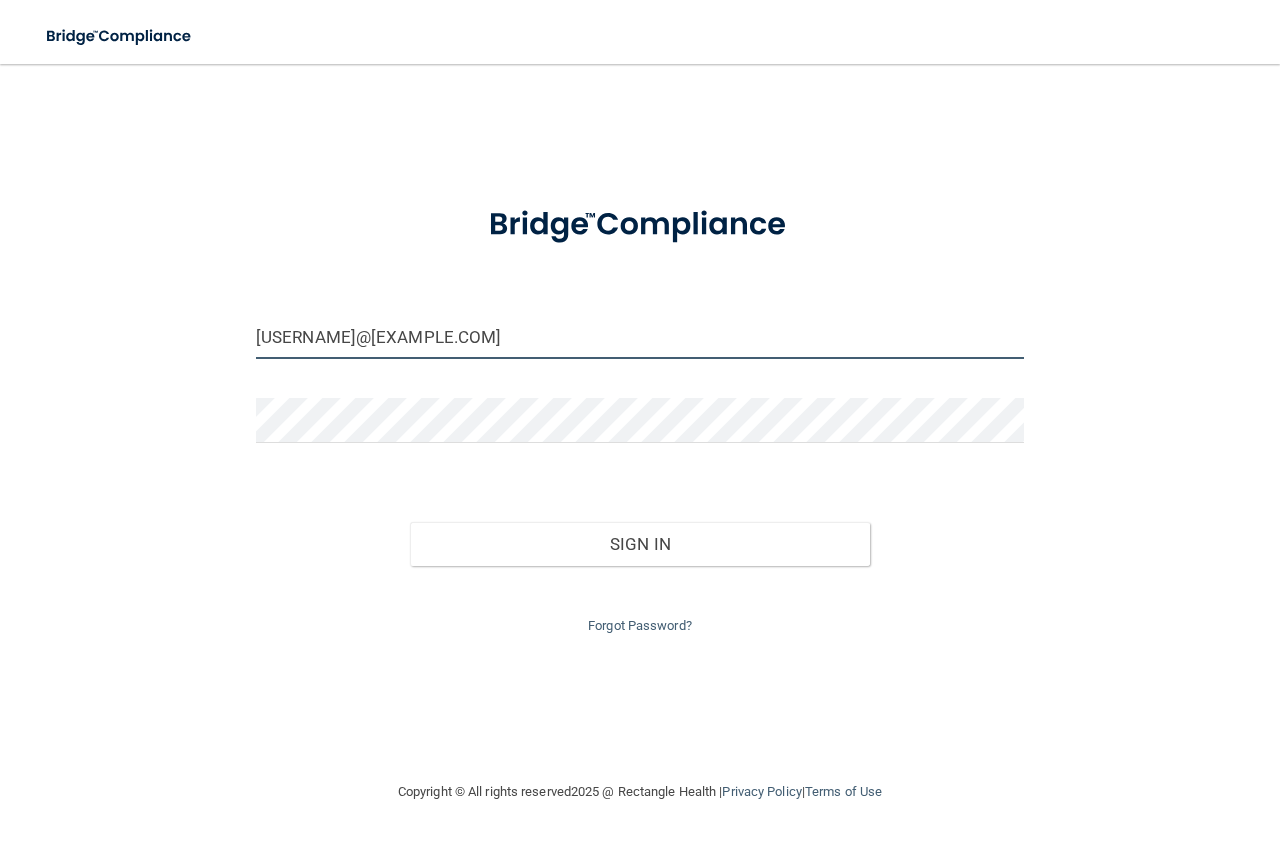 type on "[USERNAME]@[EXAMPLE.COM]" 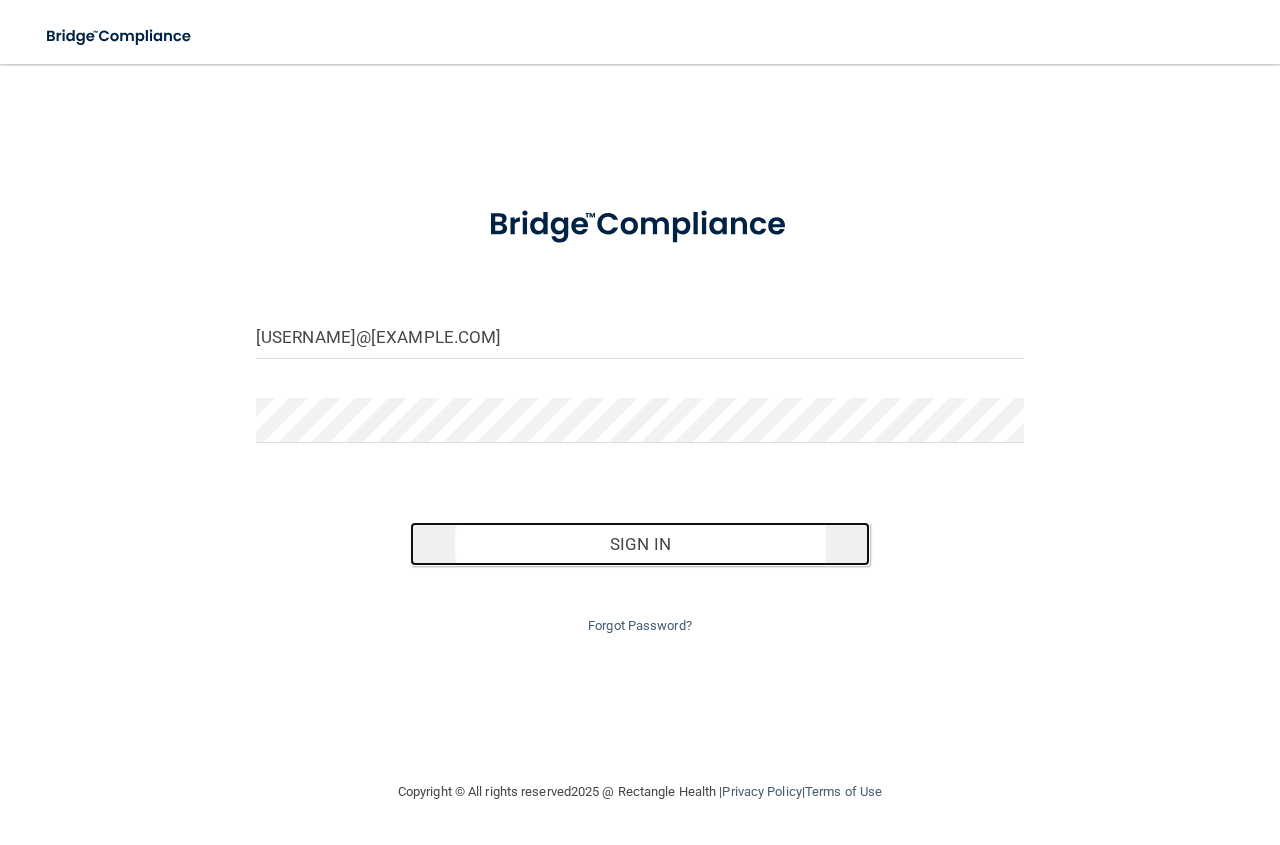click on "Sign In" at bounding box center [640, 544] 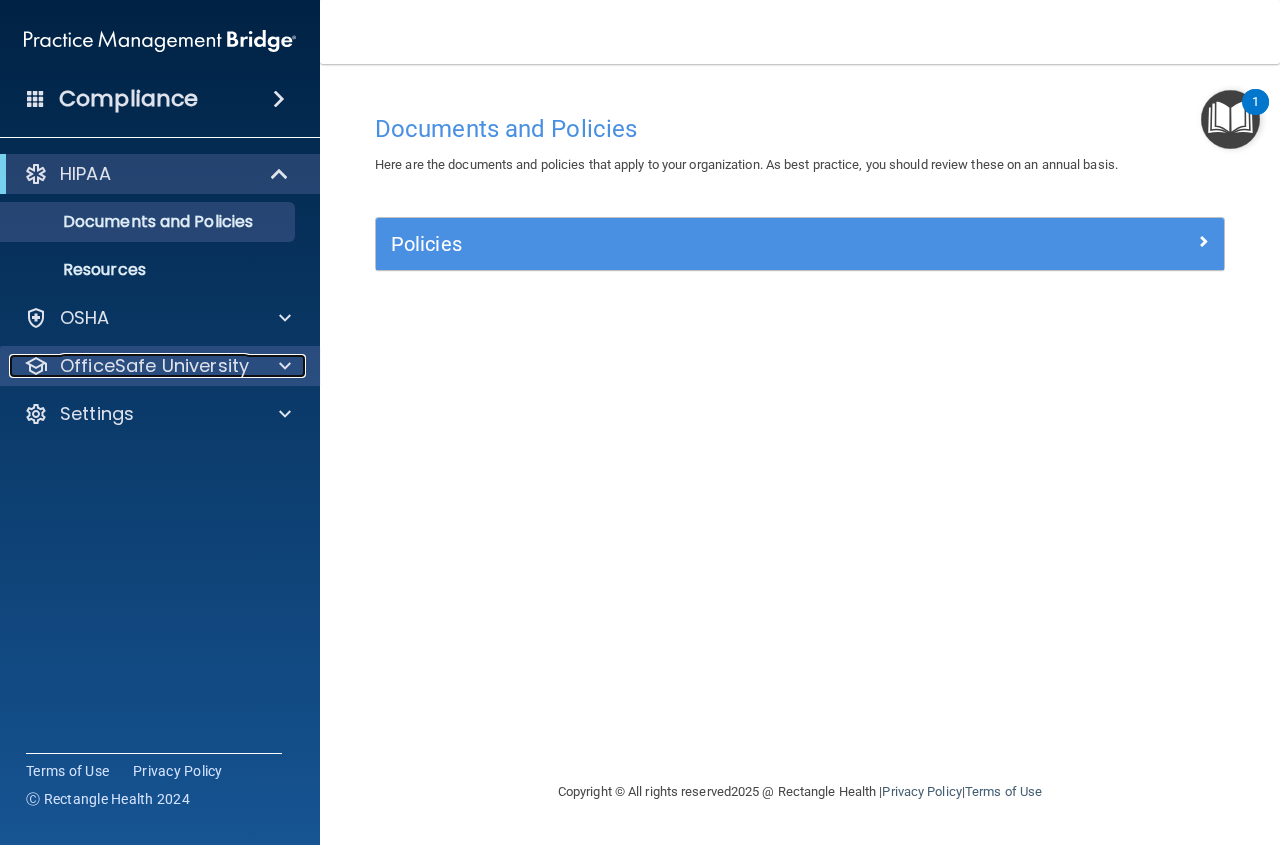 click on "OfficeSafe University" at bounding box center [154, 366] 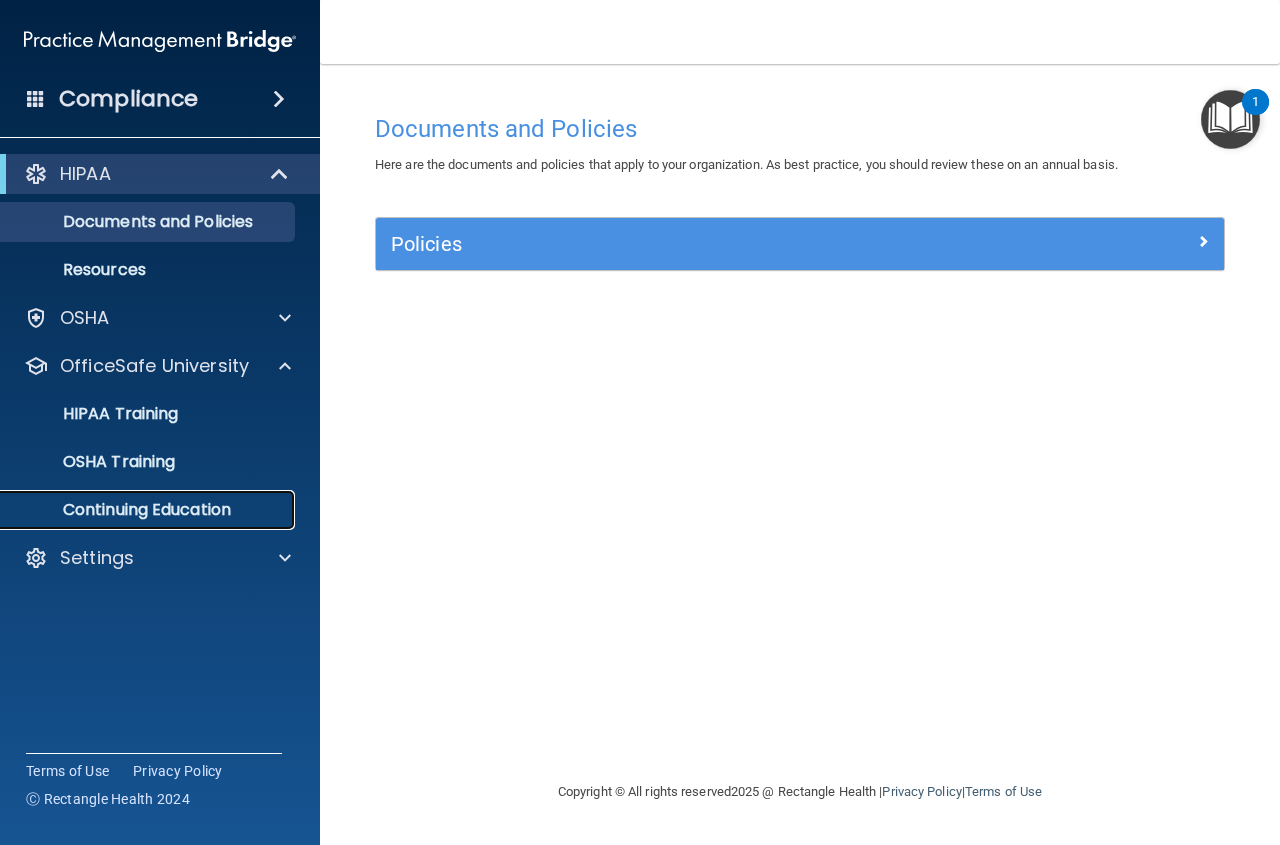 click on "Continuing Education" at bounding box center [149, 510] 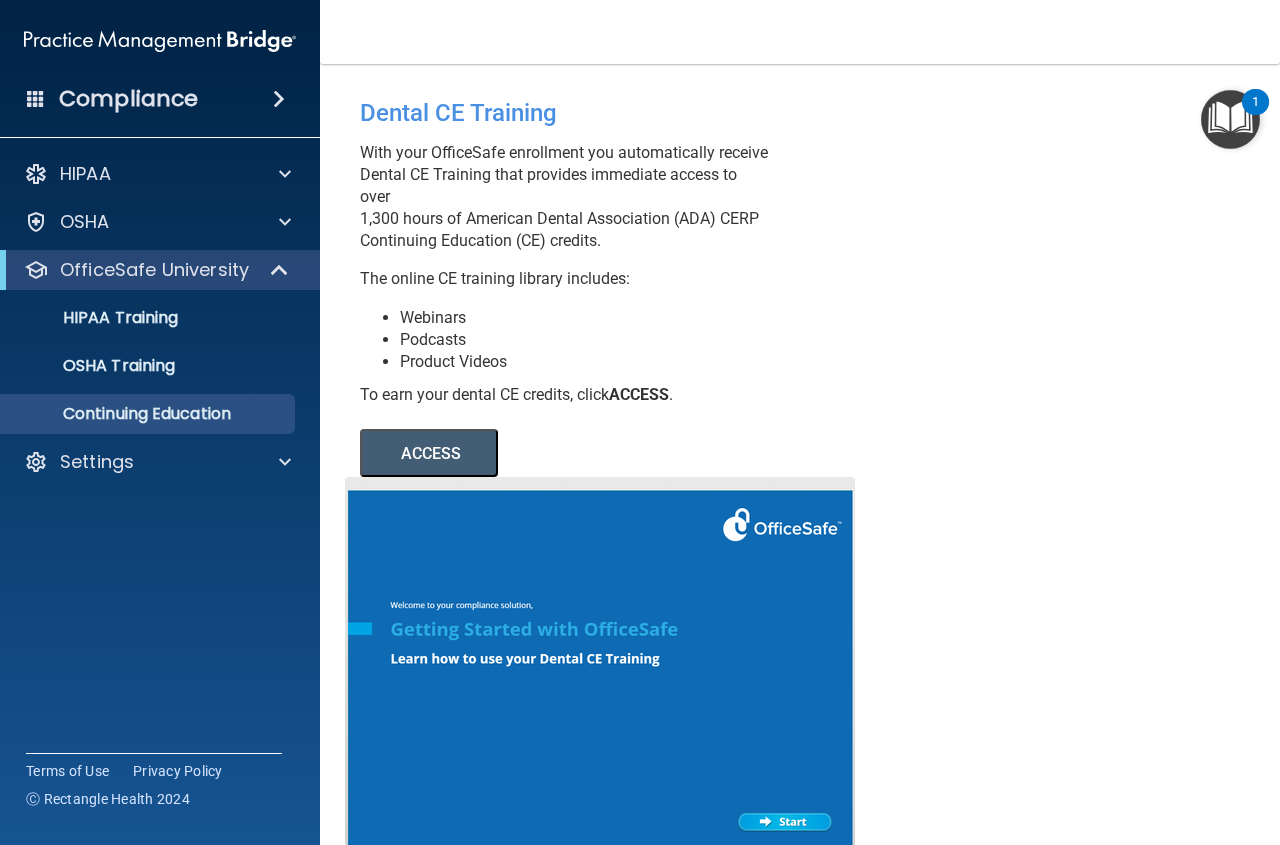click on "ACCESS" at bounding box center [429, 453] 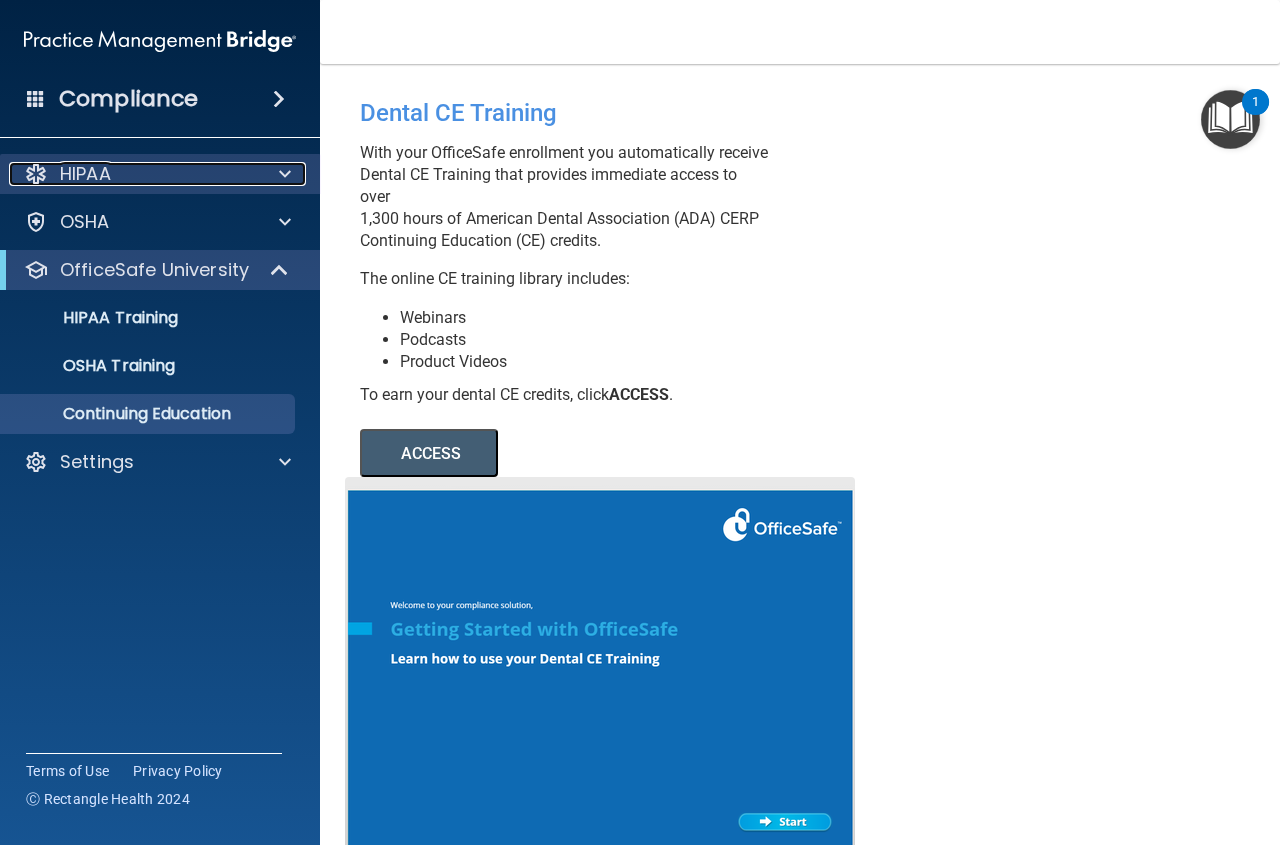 click at bounding box center [285, 174] 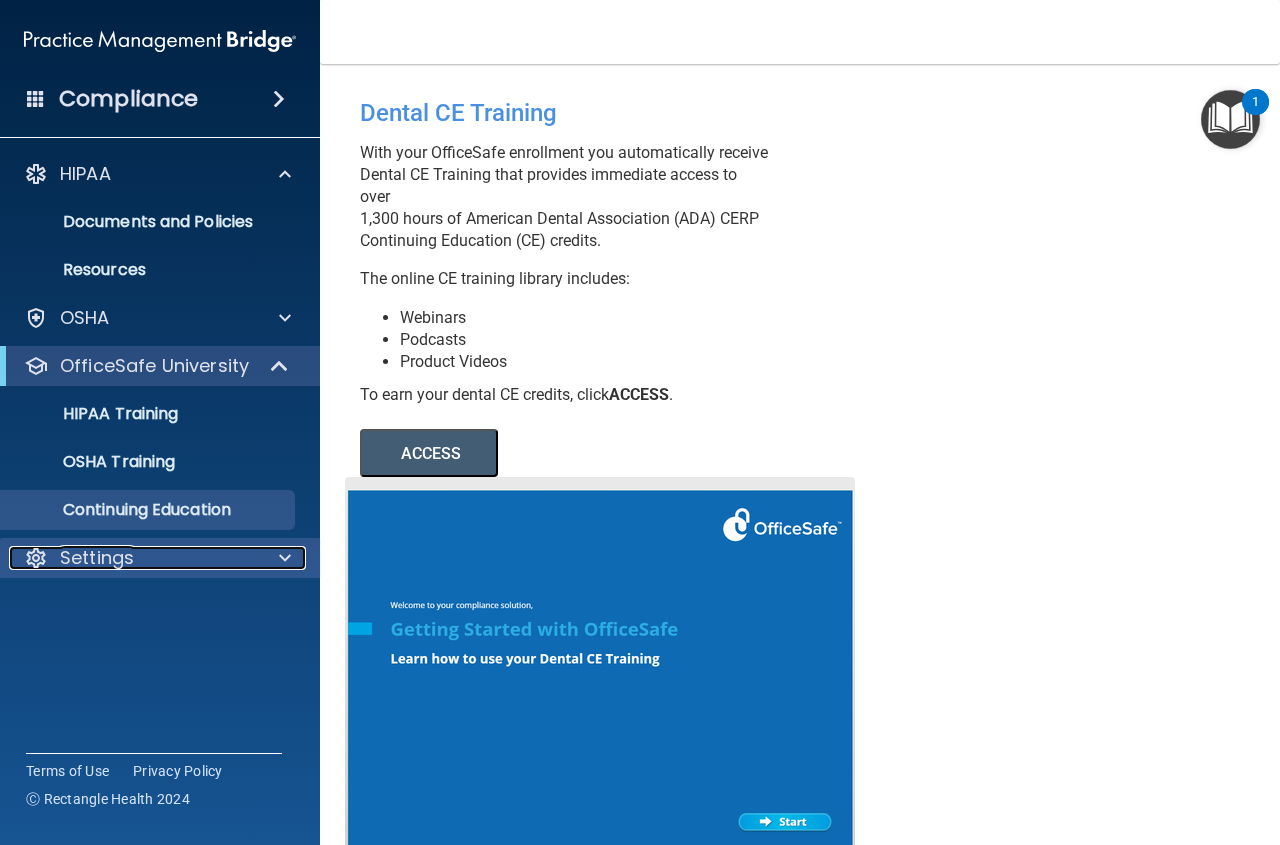 click at bounding box center [282, 558] 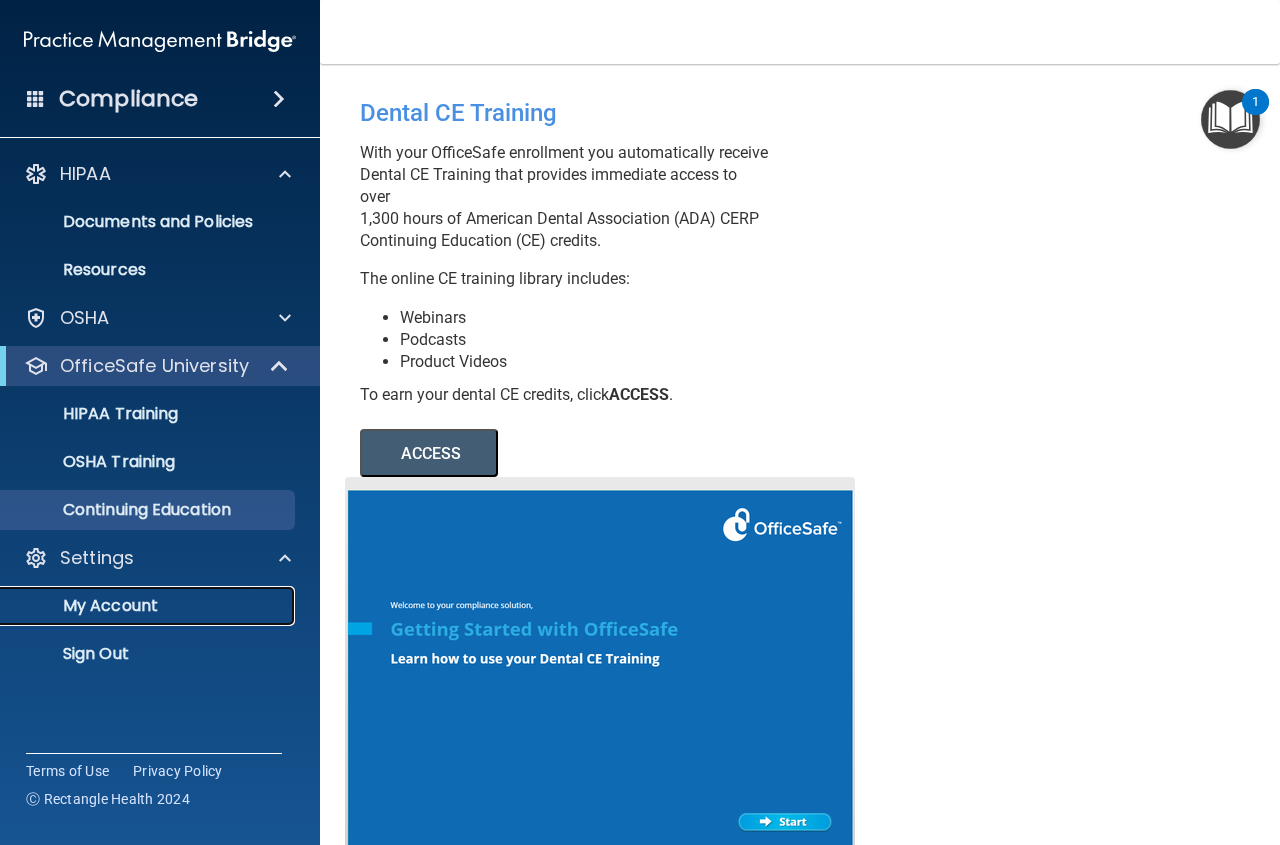 click on "My Account" at bounding box center (149, 606) 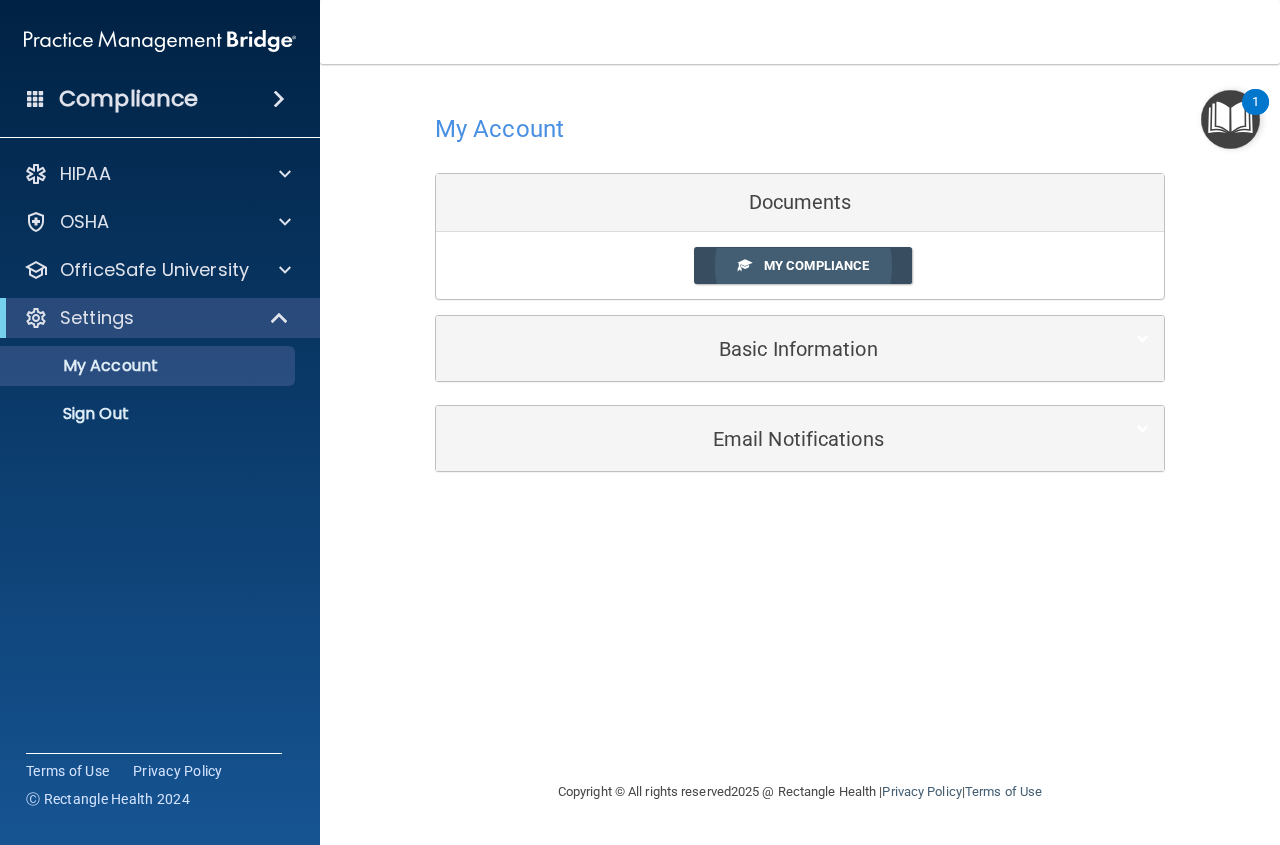 click on "My Compliance" at bounding box center [816, 265] 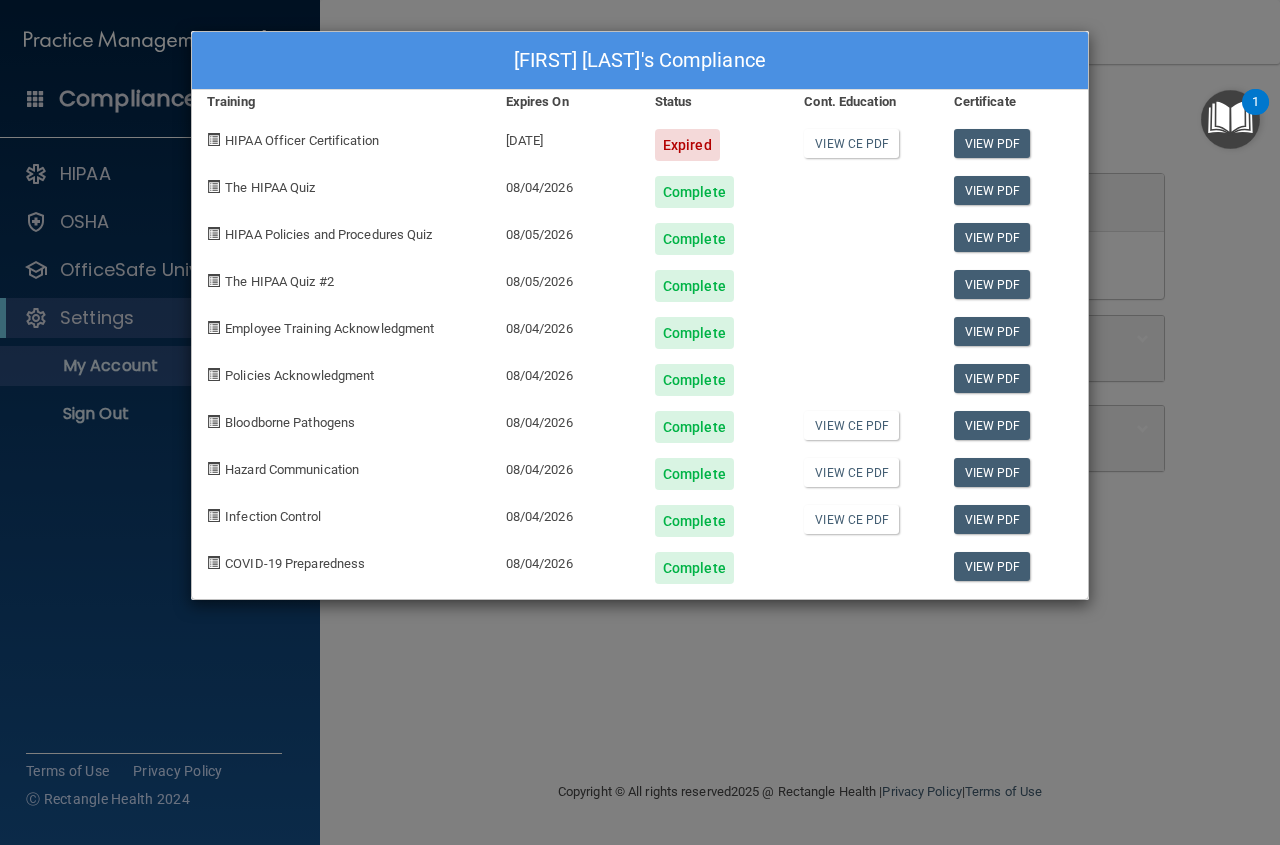 click on "Complete" at bounding box center (694, 521) 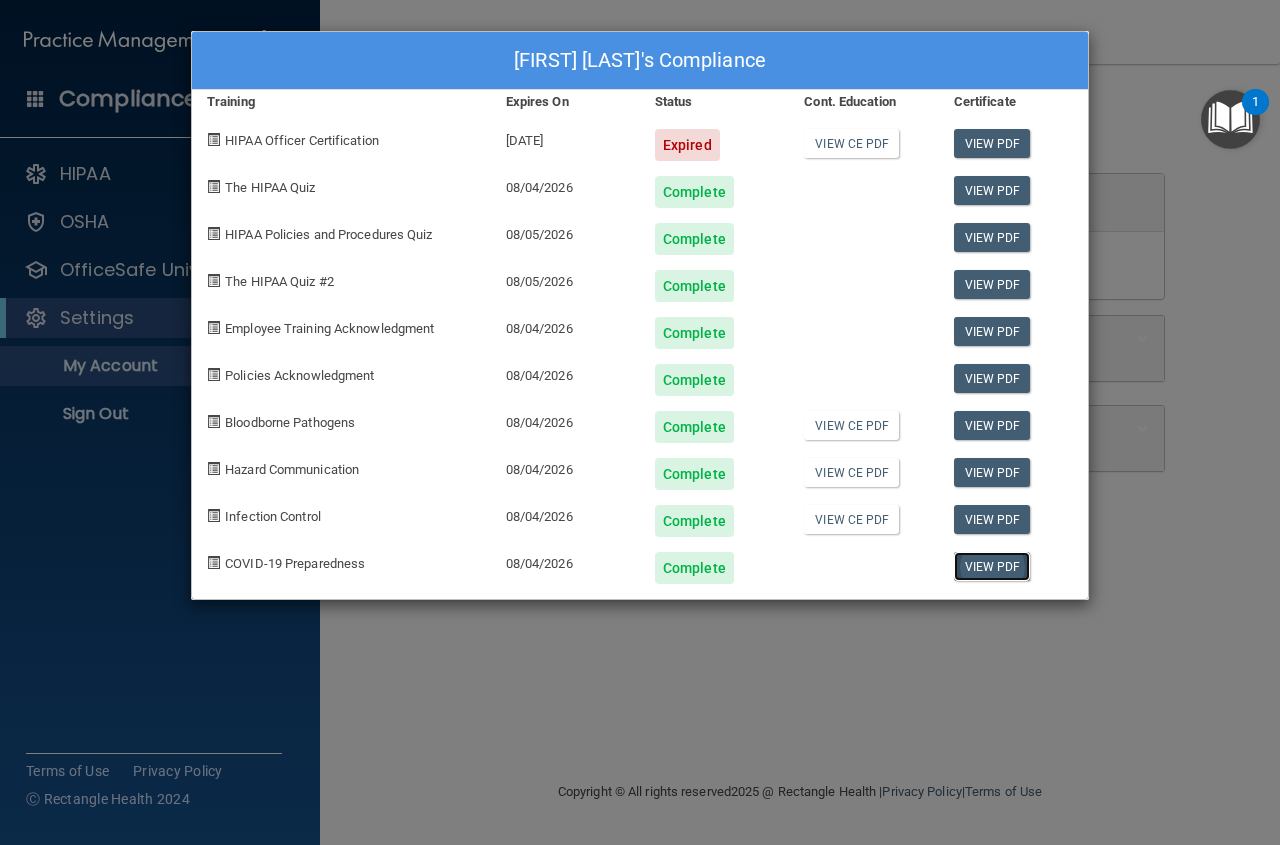 click on "View PDF" at bounding box center [992, 566] 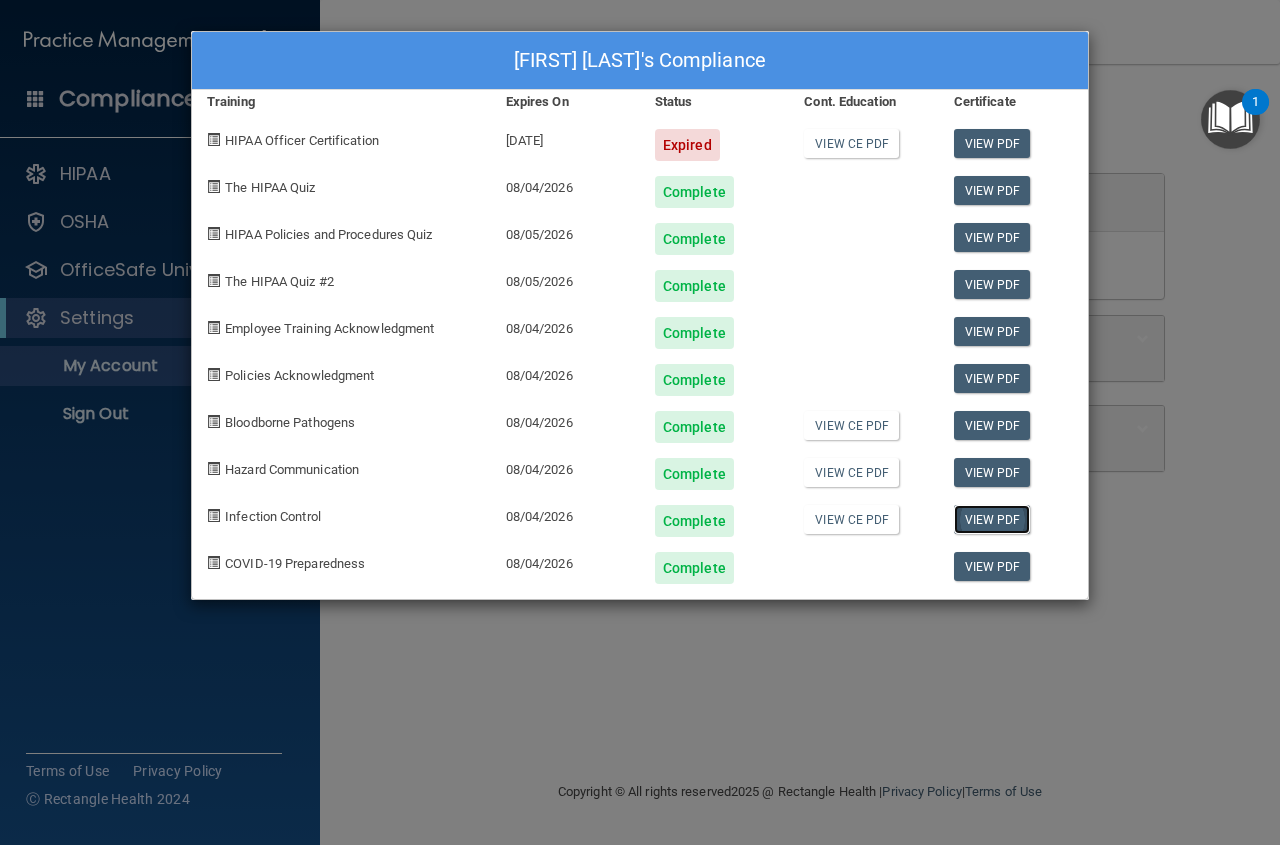 click on "View PDF" at bounding box center (992, 519) 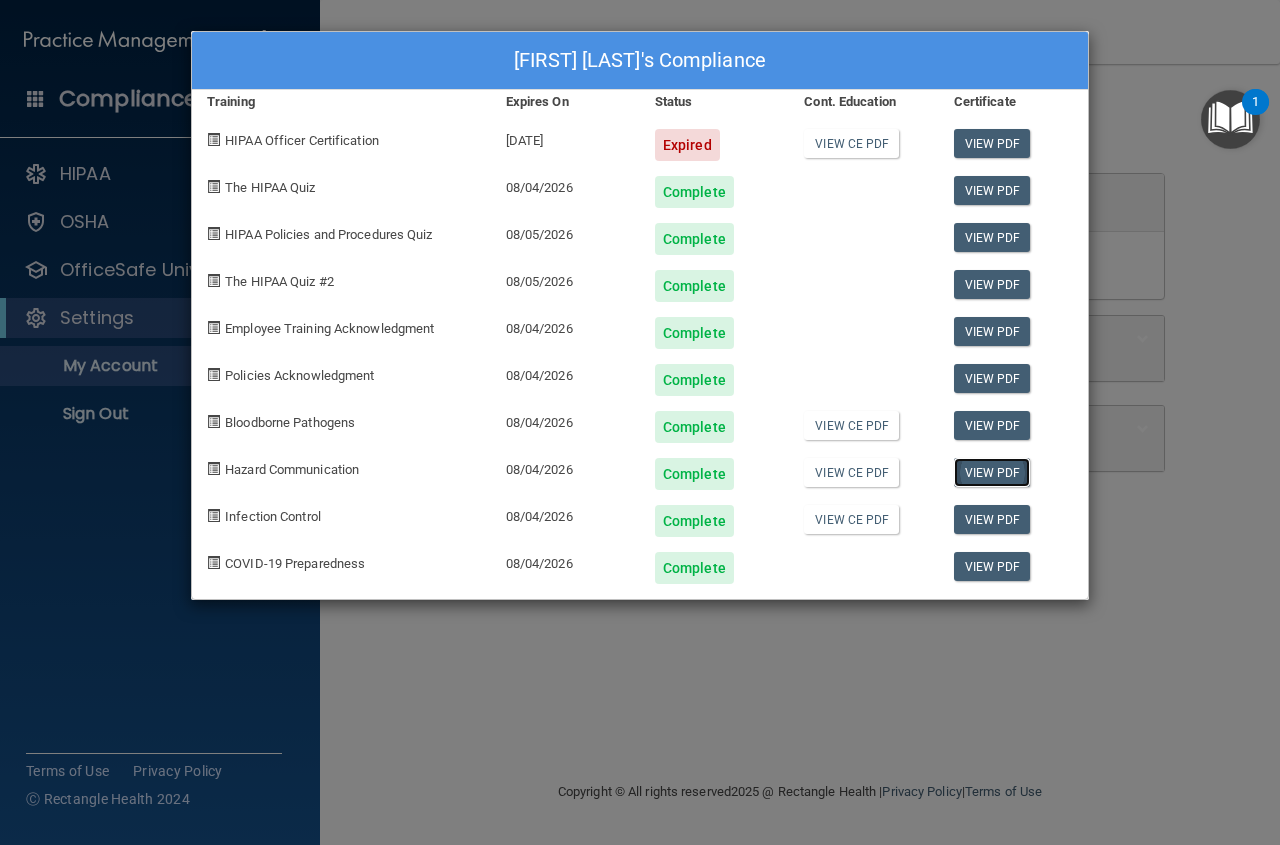click on "View PDF" at bounding box center [992, 472] 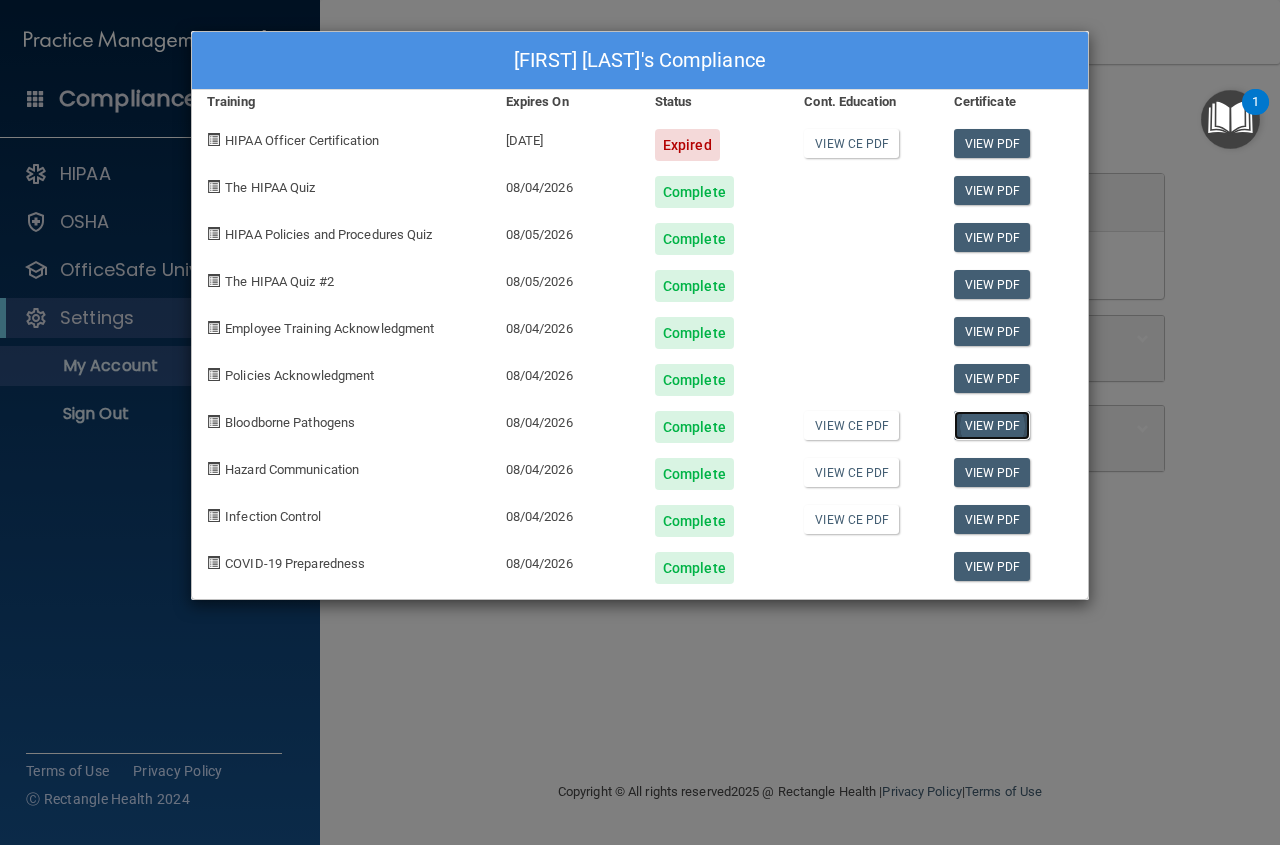 click on "View PDF" at bounding box center (992, 425) 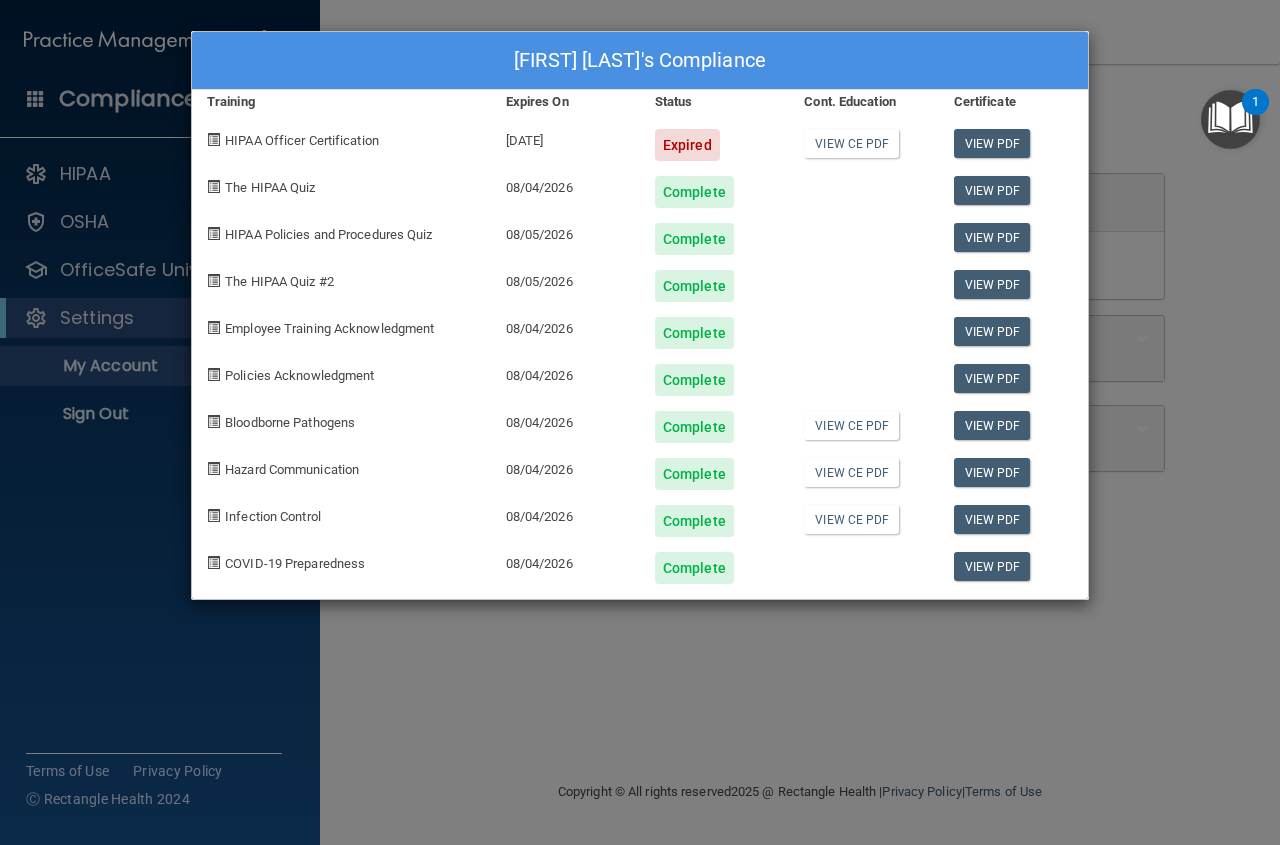 drag, startPoint x: 499, startPoint y: 72, endPoint x: 569, endPoint y: 133, distance: 92.84934 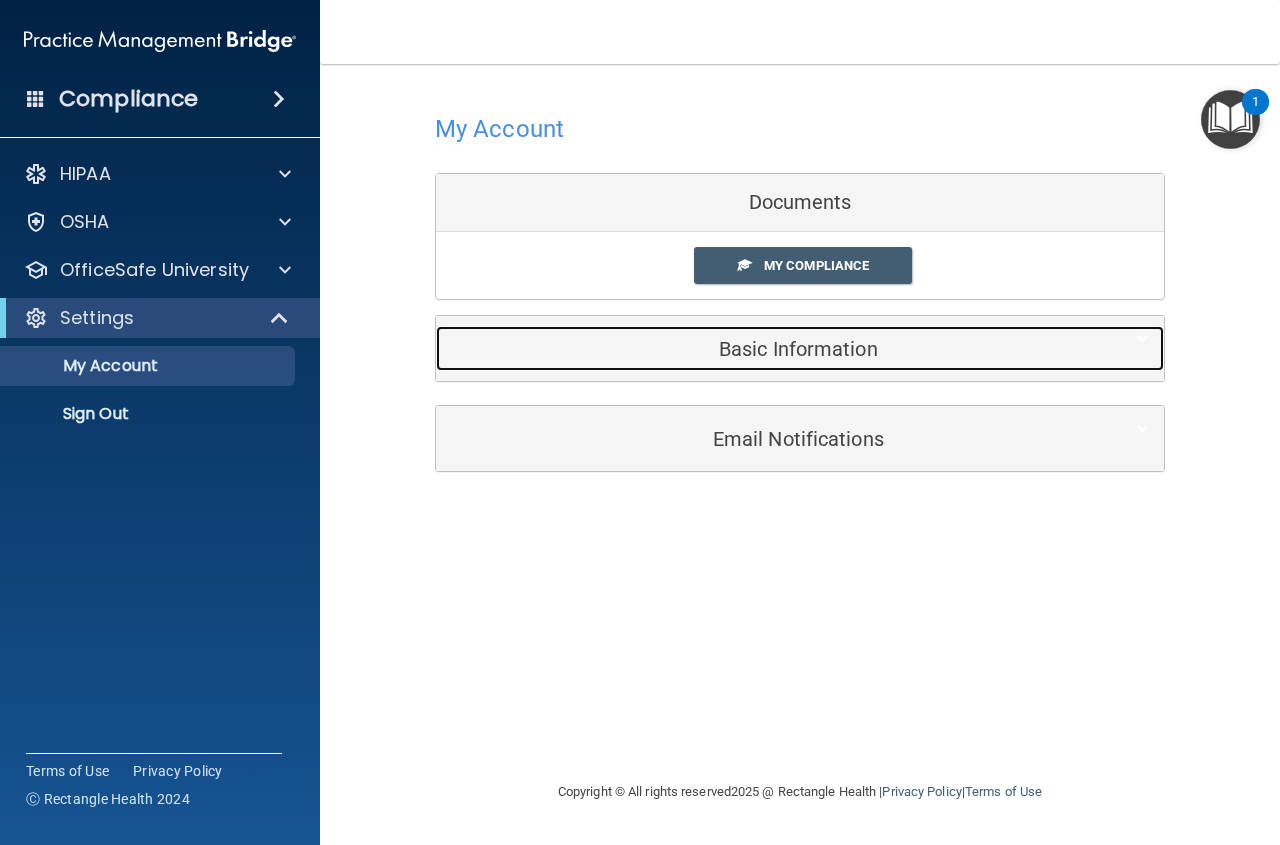 click on "Basic Information" at bounding box center (769, 349) 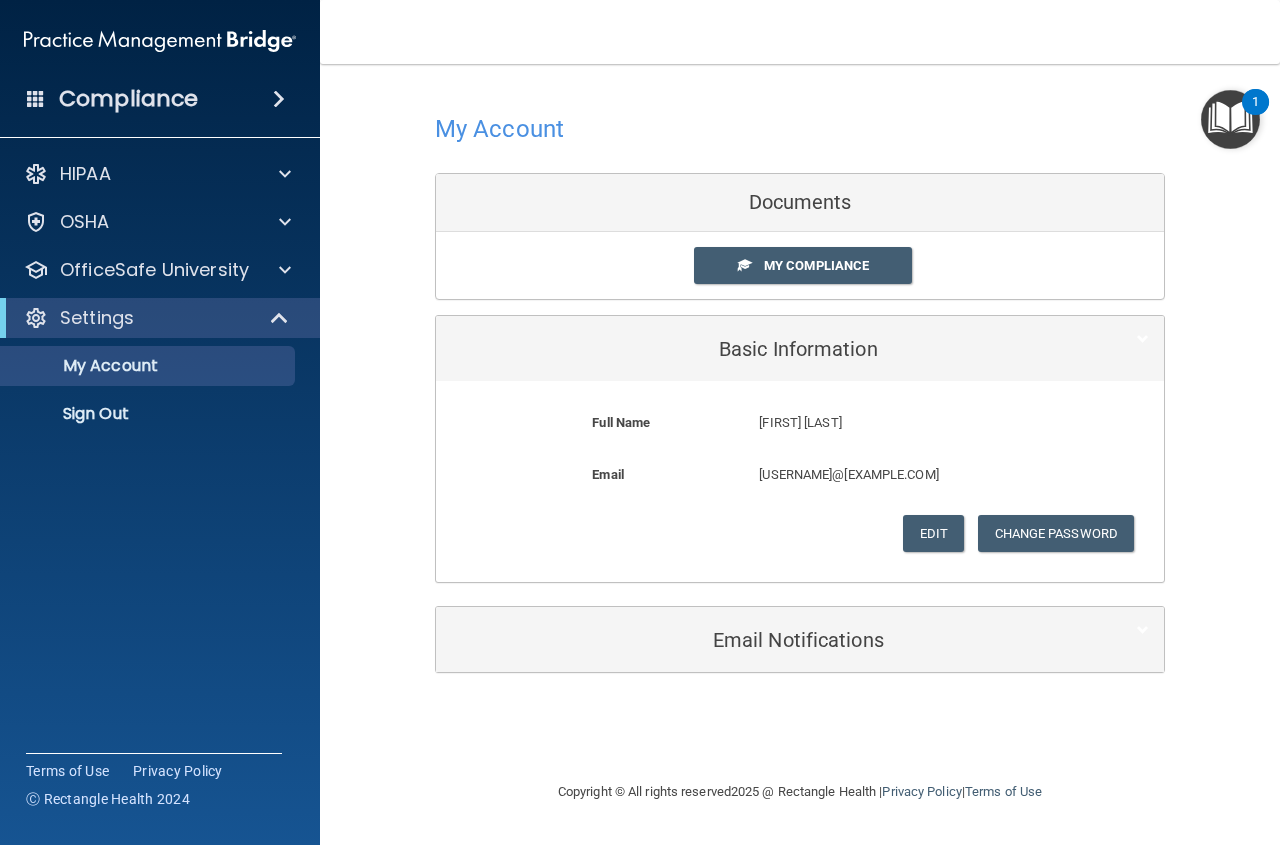 click on "Documents" at bounding box center [800, 203] 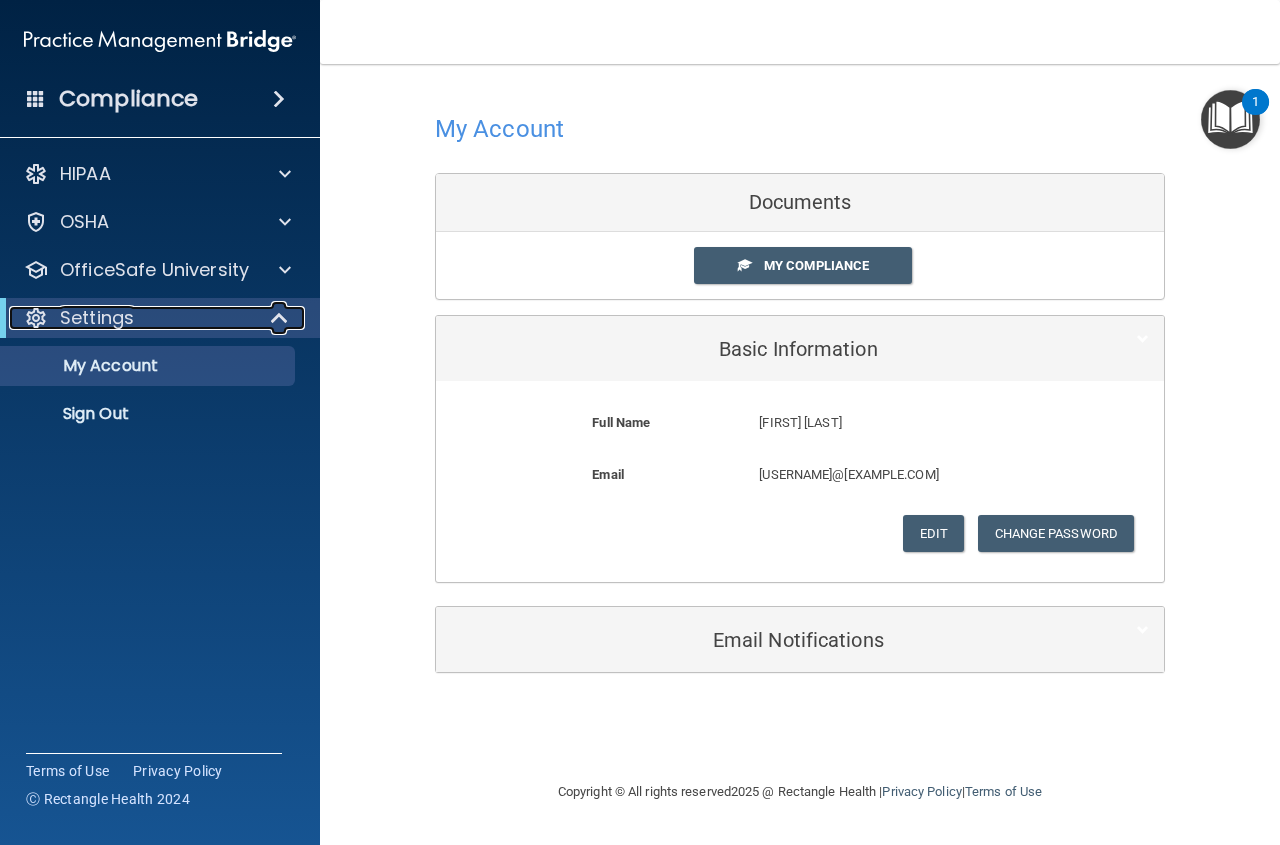 click on "Settings" at bounding box center [132, 318] 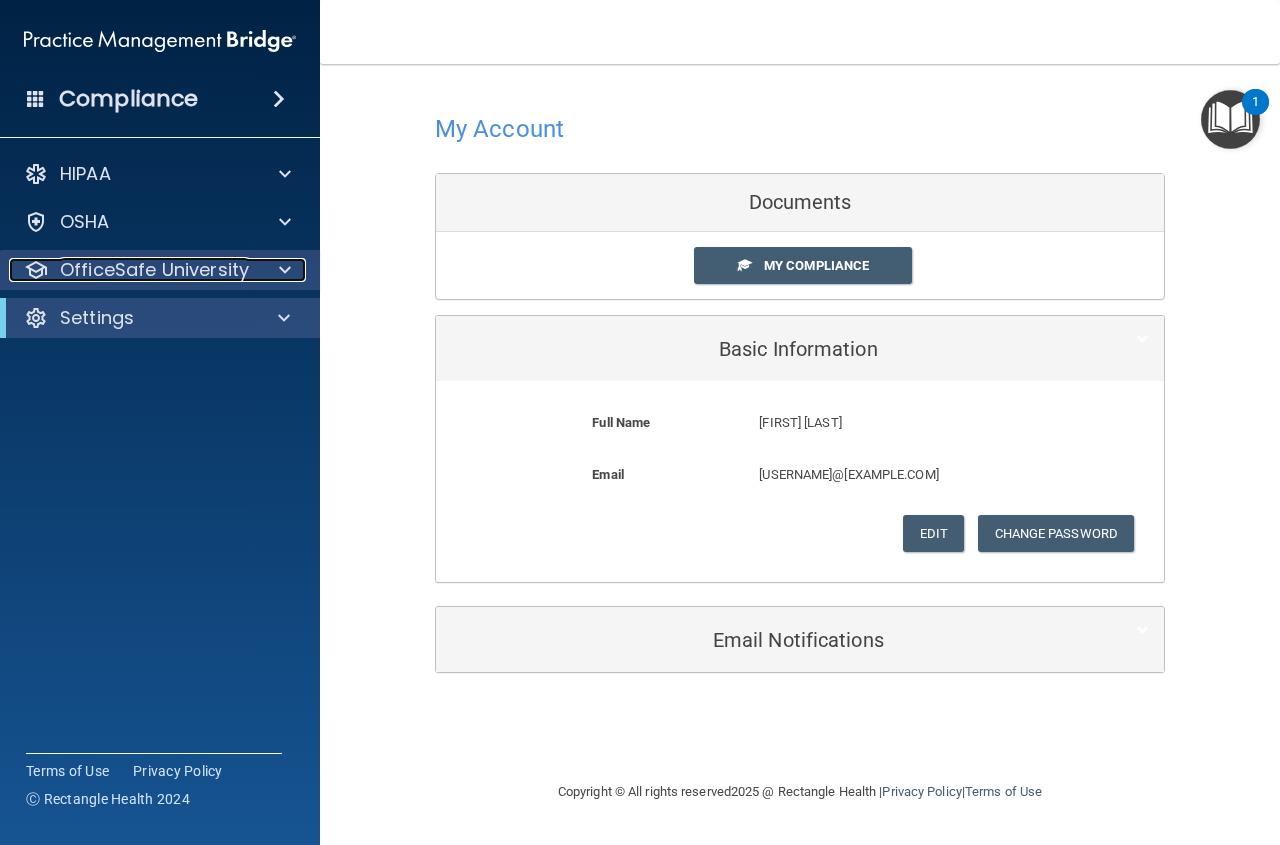 click at bounding box center (282, 270) 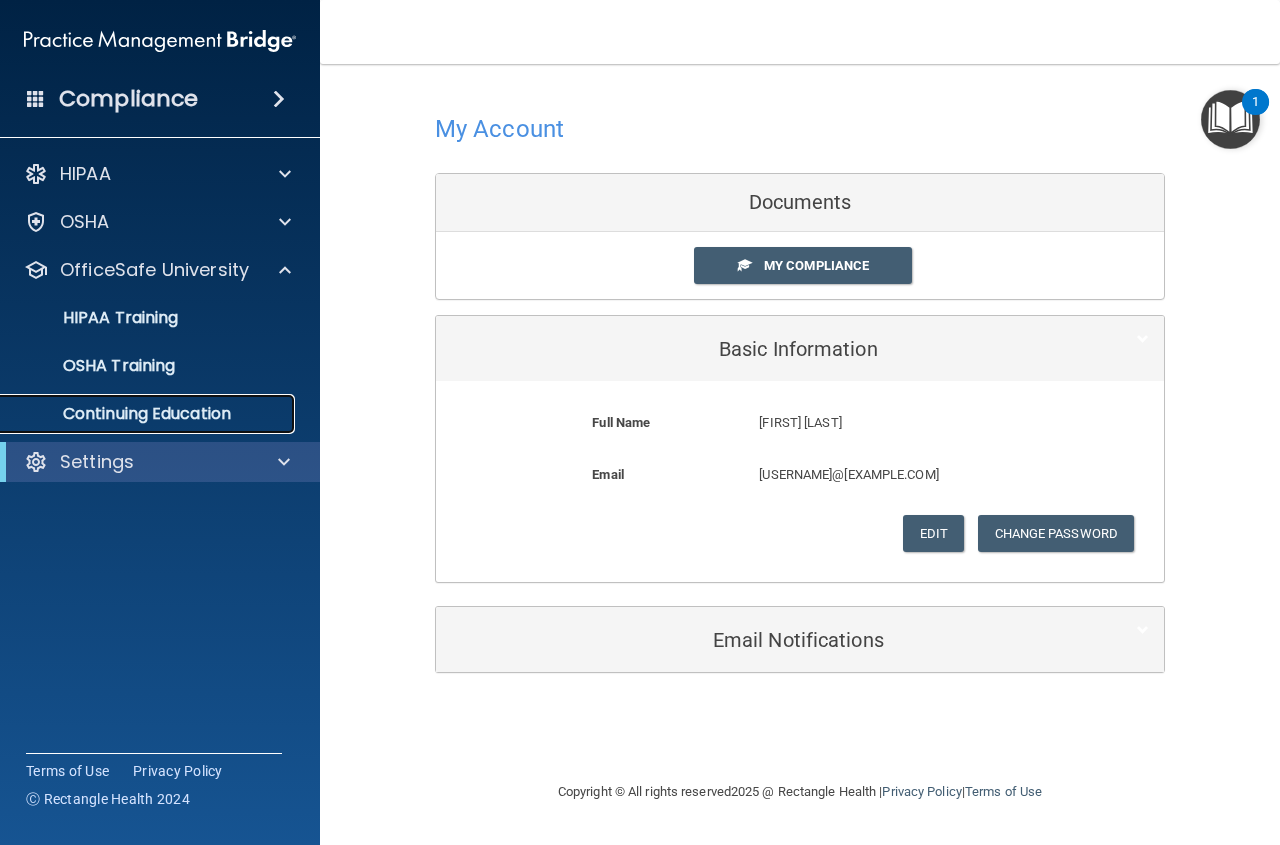 click on "Continuing Education" at bounding box center (149, 414) 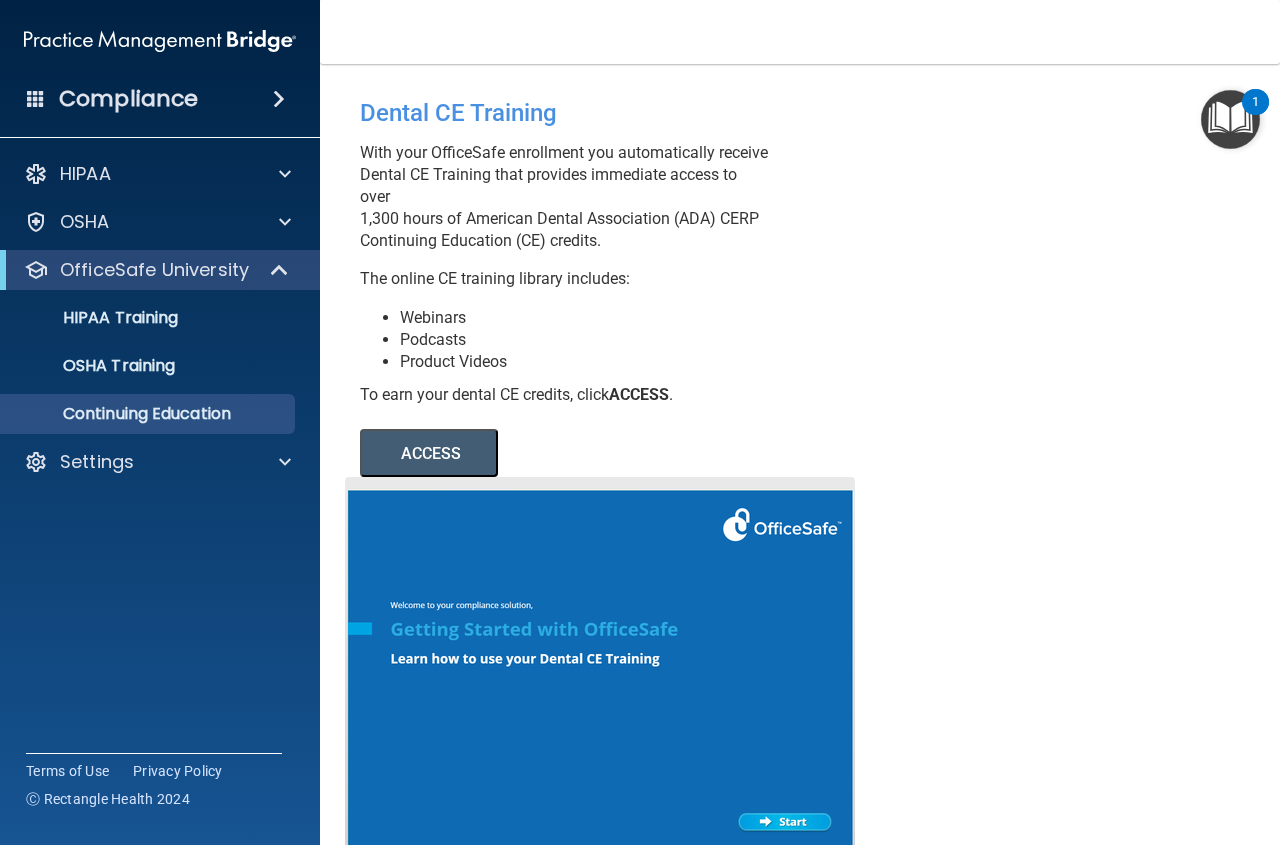 click on "ACCESS" at bounding box center [429, 453] 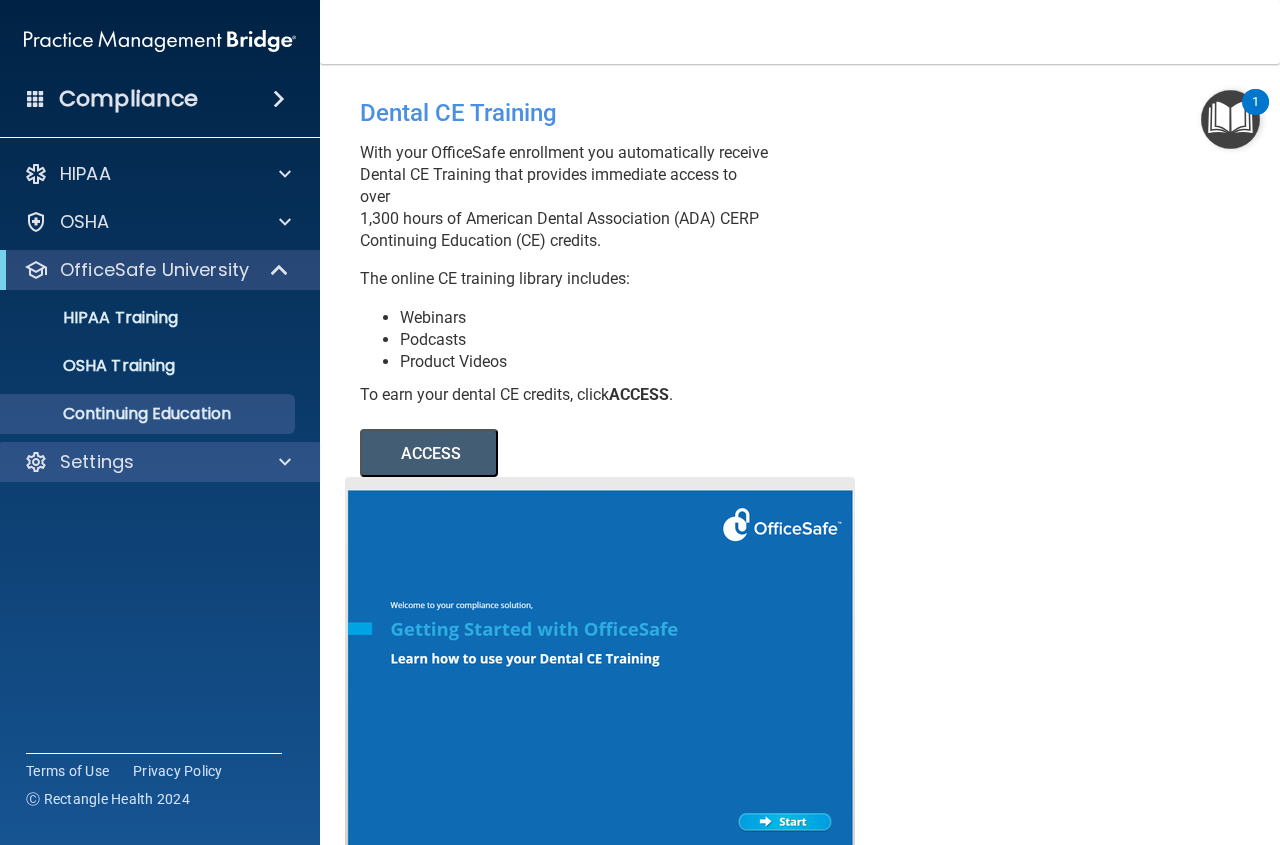 click on "Settings" at bounding box center (160, 462) 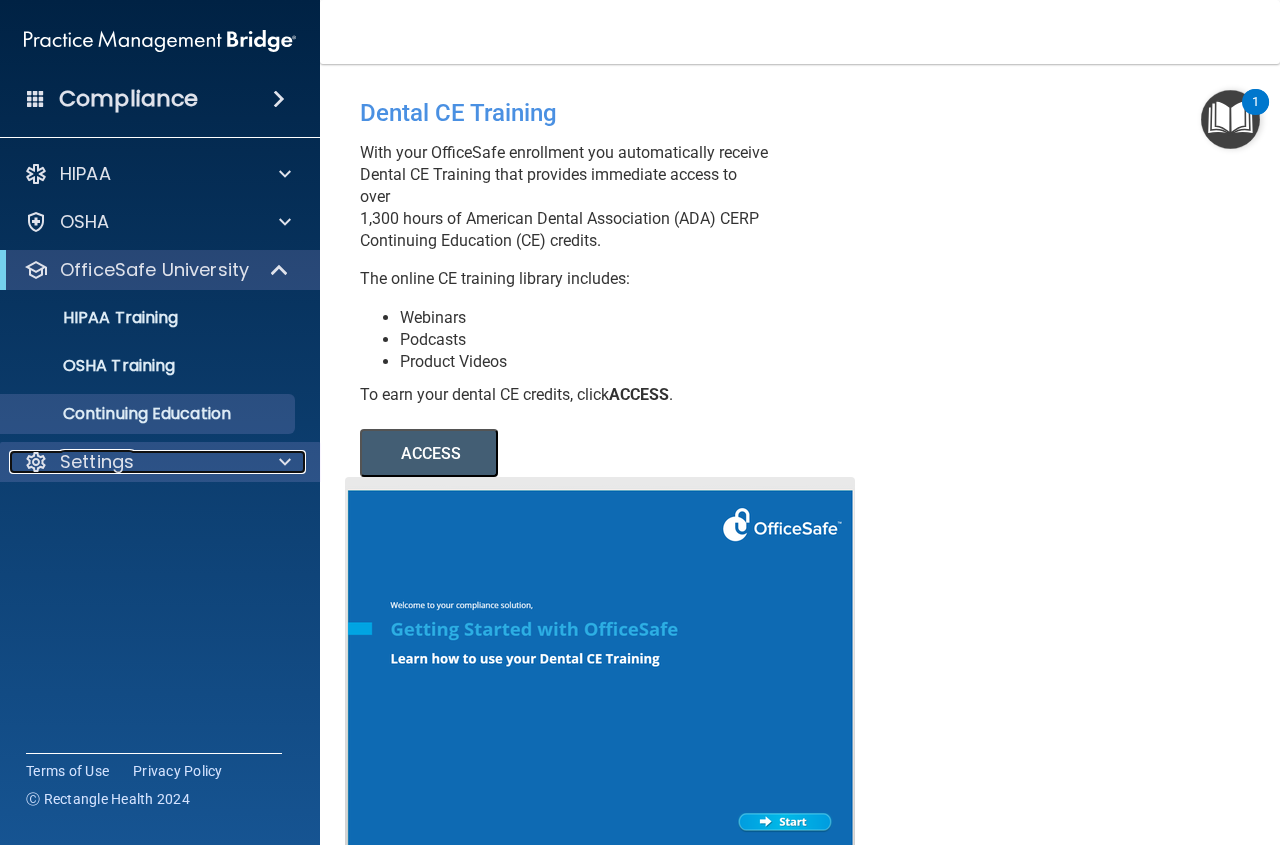 click at bounding box center [282, 462] 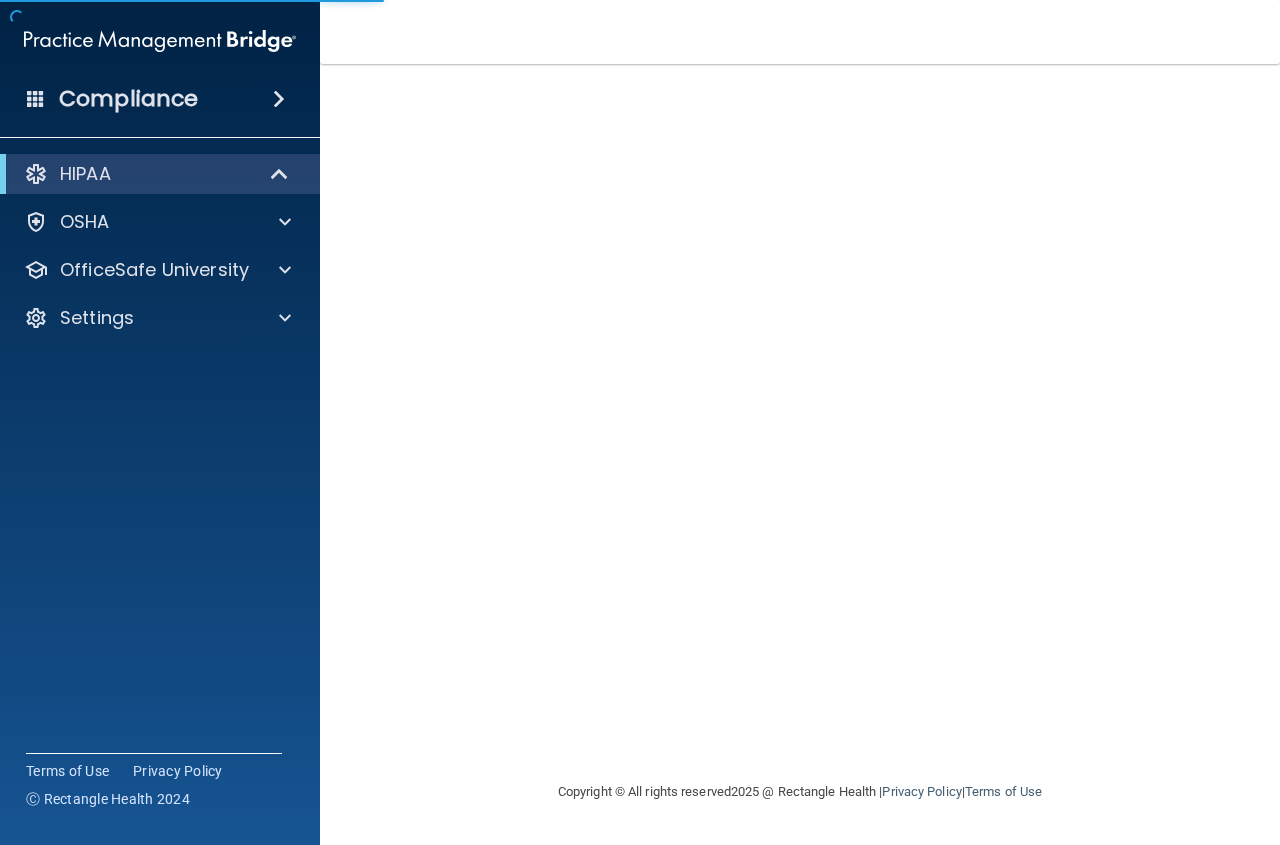 scroll, scrollTop: 0, scrollLeft: 0, axis: both 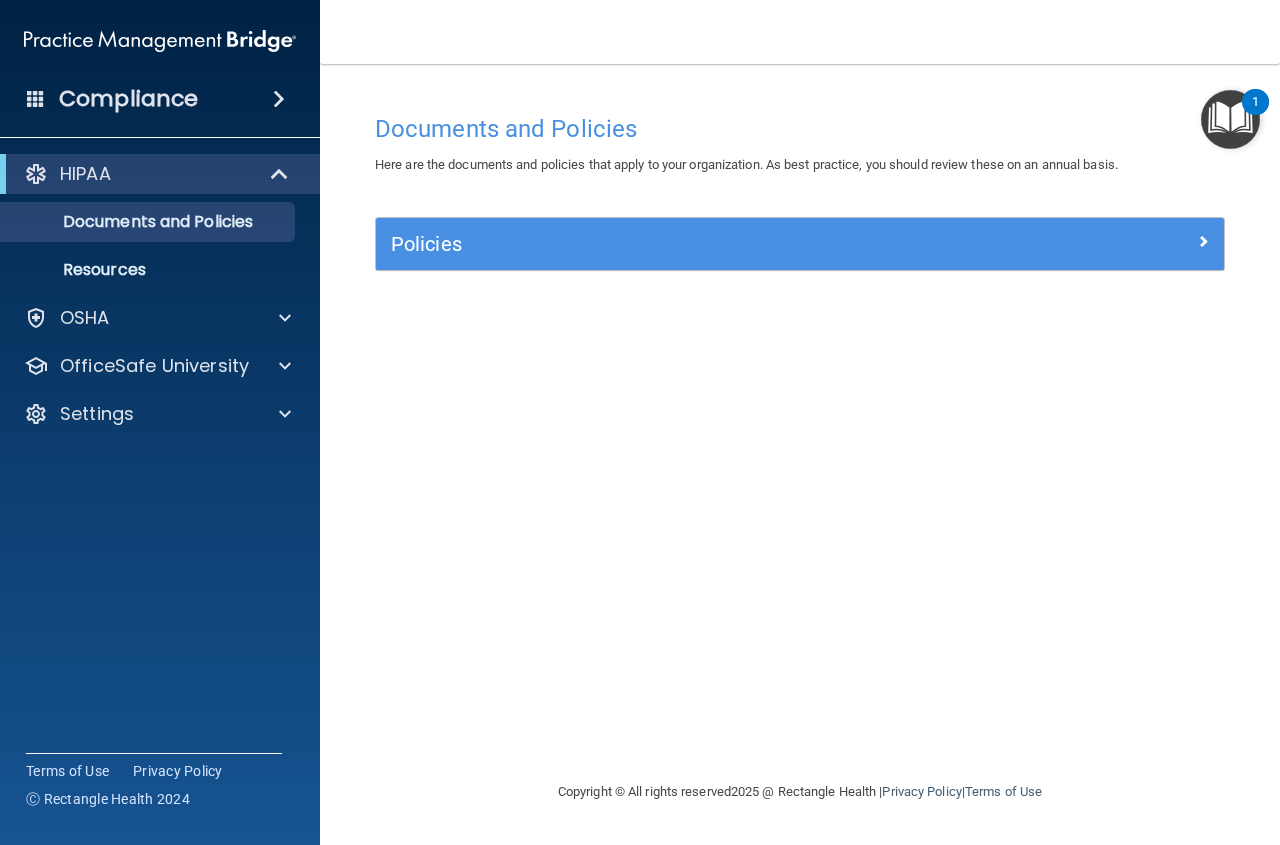 click at bounding box center (160, 41) 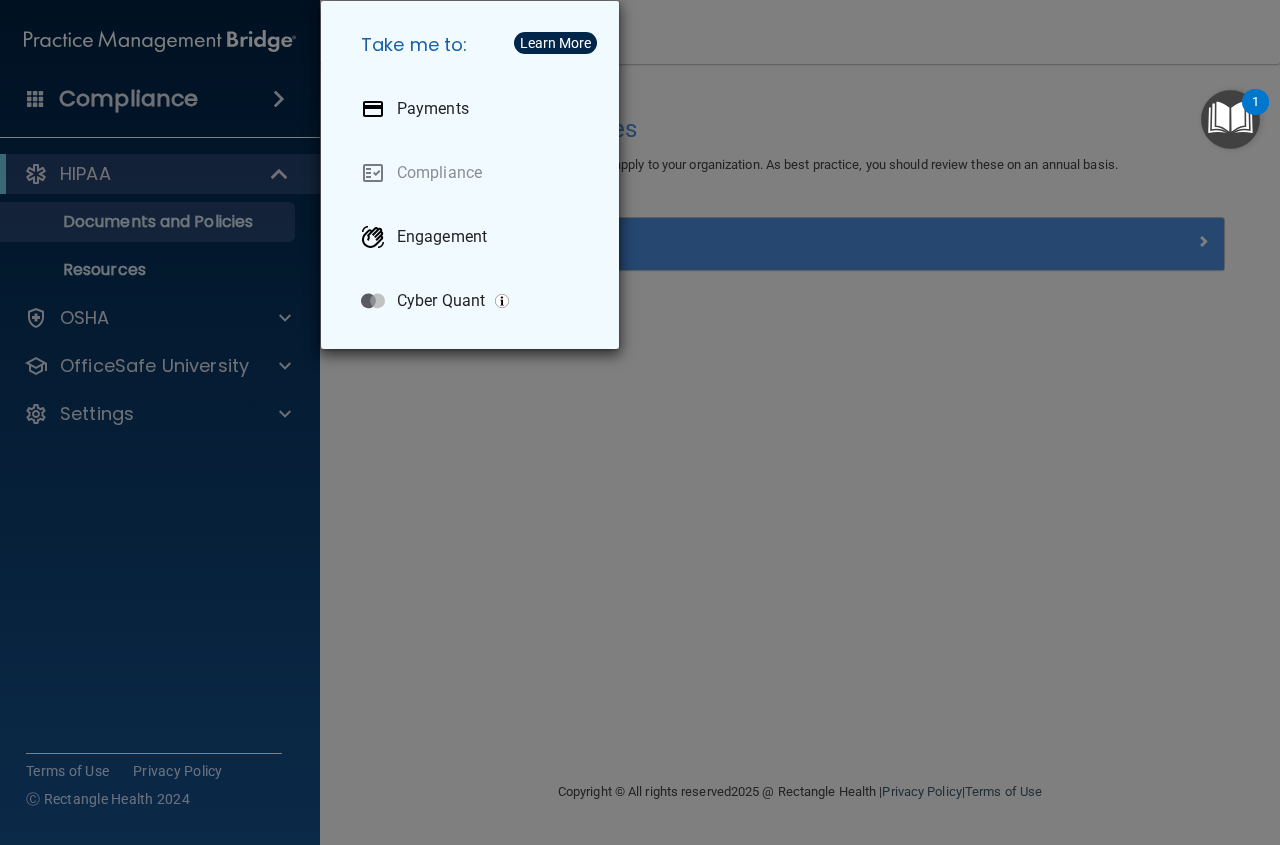 click on "Take me to:             Payments                   Compliance                     Engagement                     Cyber Quant" at bounding box center [640, 422] 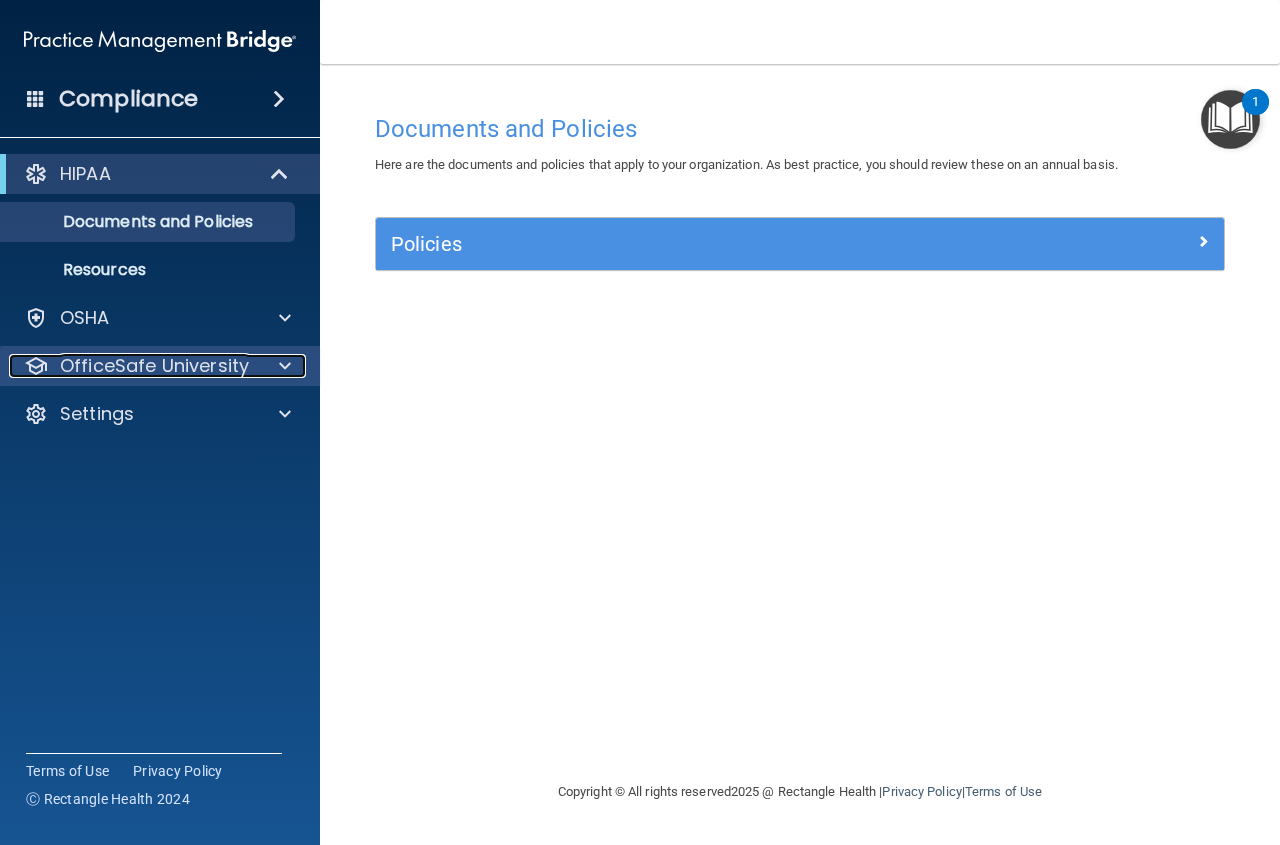 click on "OfficeSafe University" at bounding box center (154, 366) 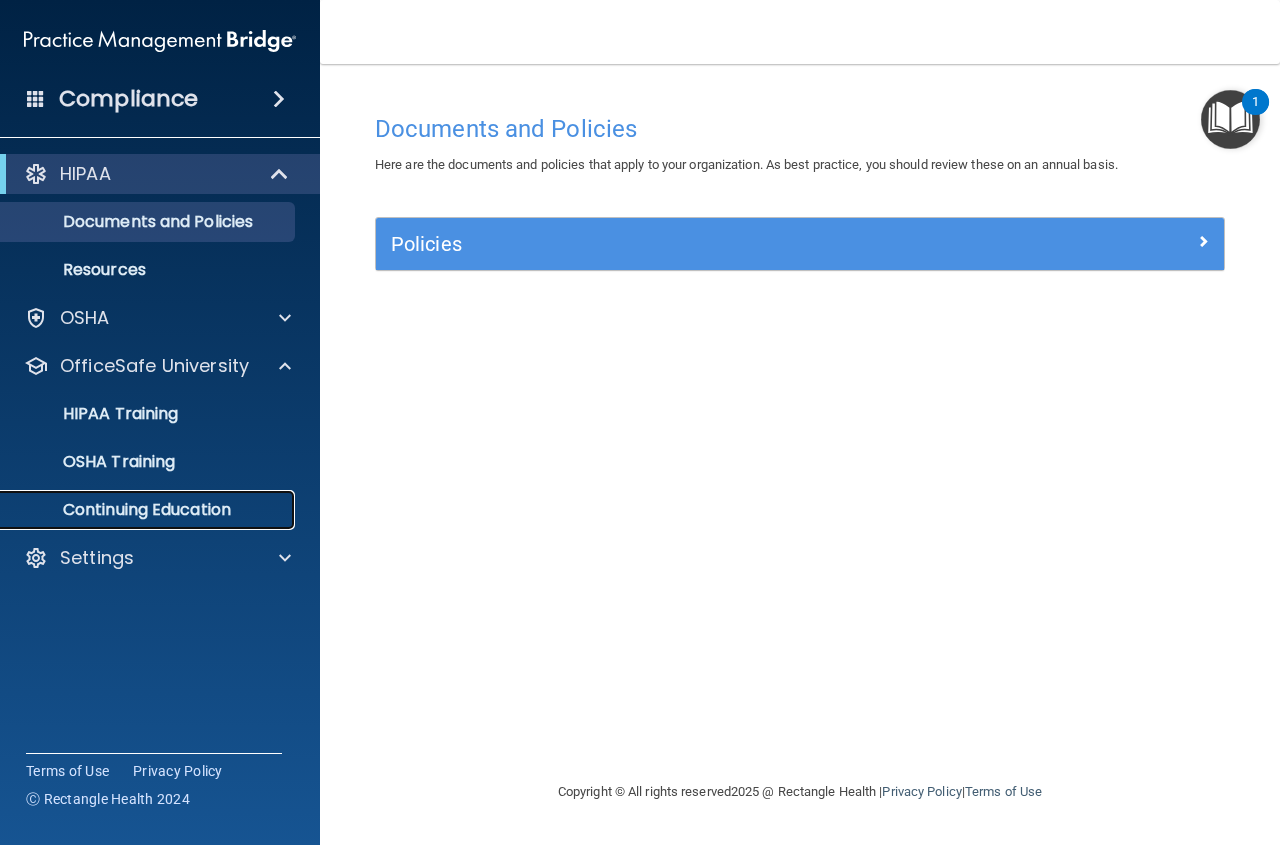 click on "Continuing Education" at bounding box center [149, 510] 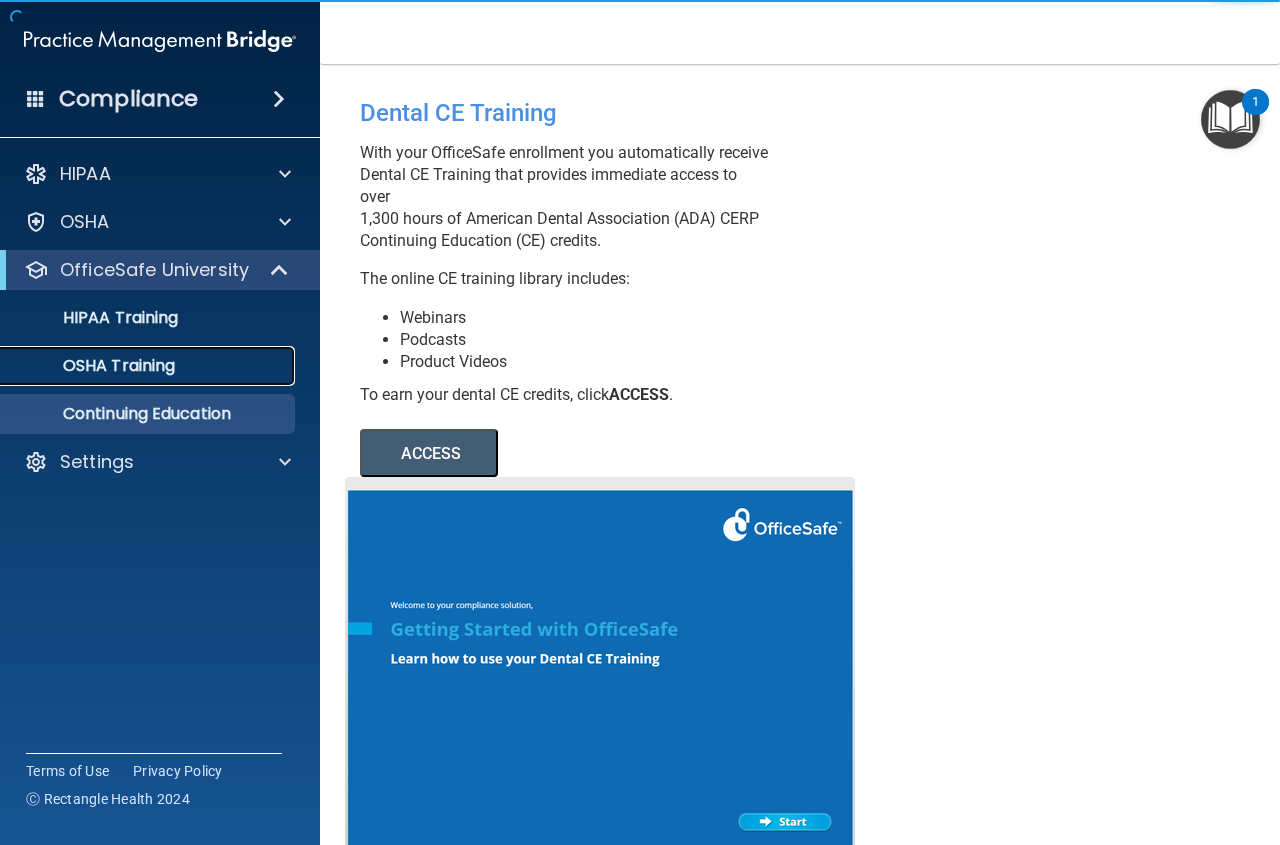 click on "OSHA Training" at bounding box center (149, 366) 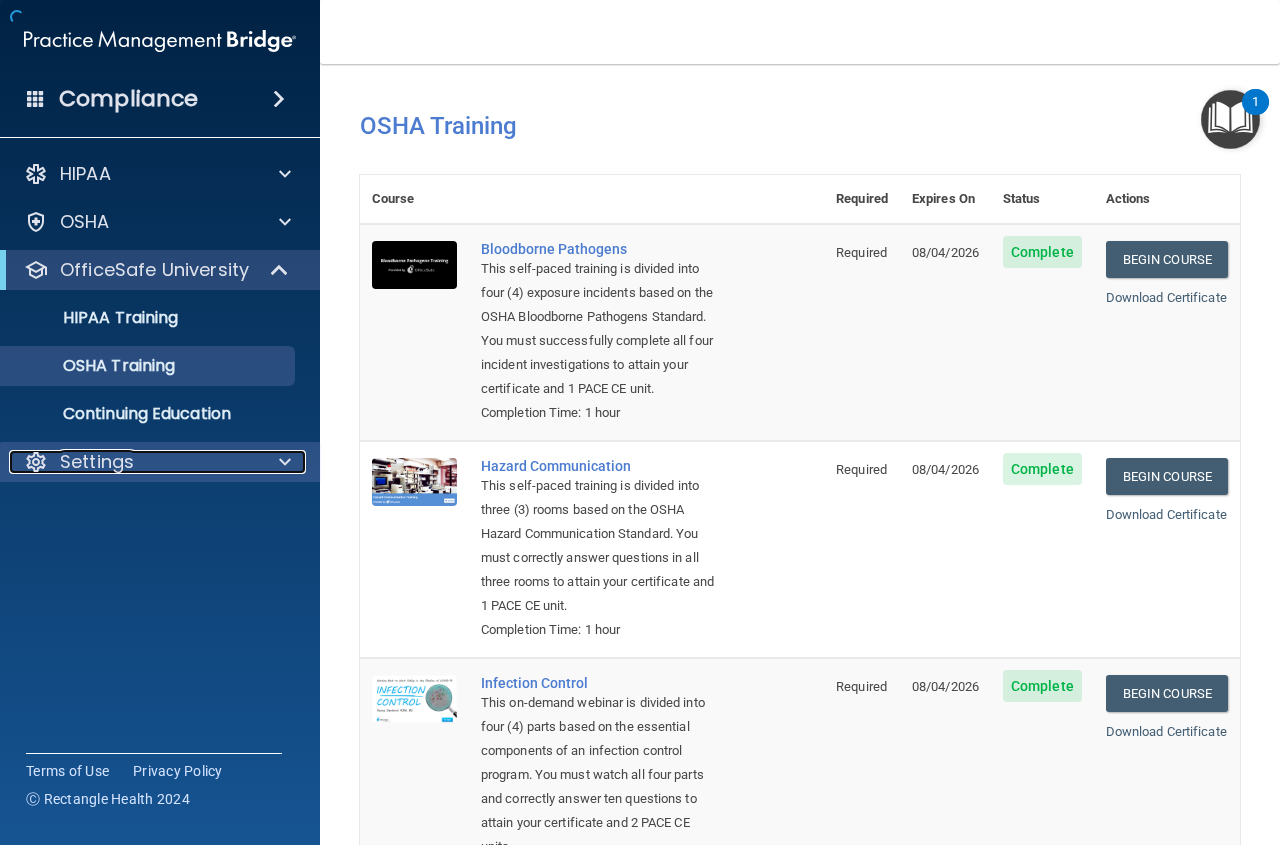 click on "Settings" at bounding box center (133, 462) 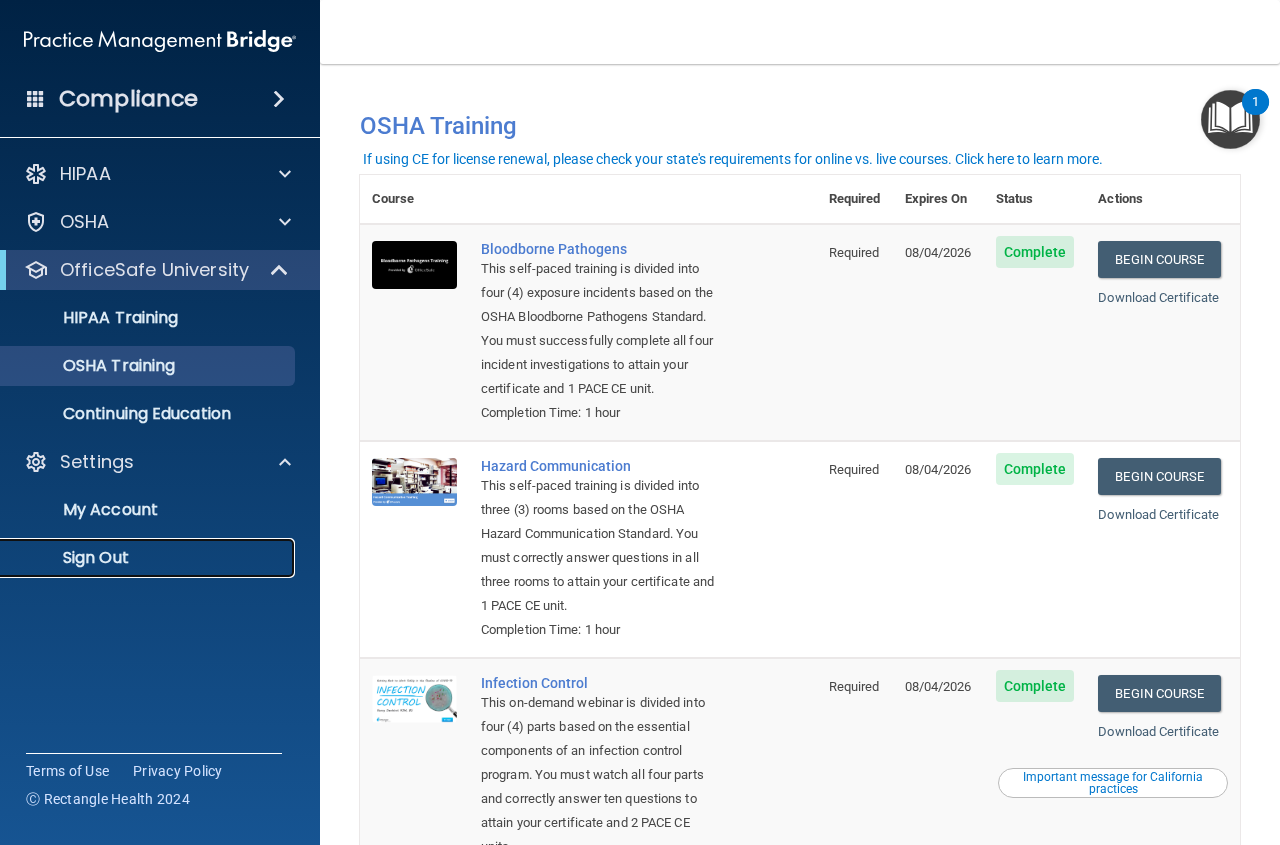 click on "Sign Out" at bounding box center [149, 558] 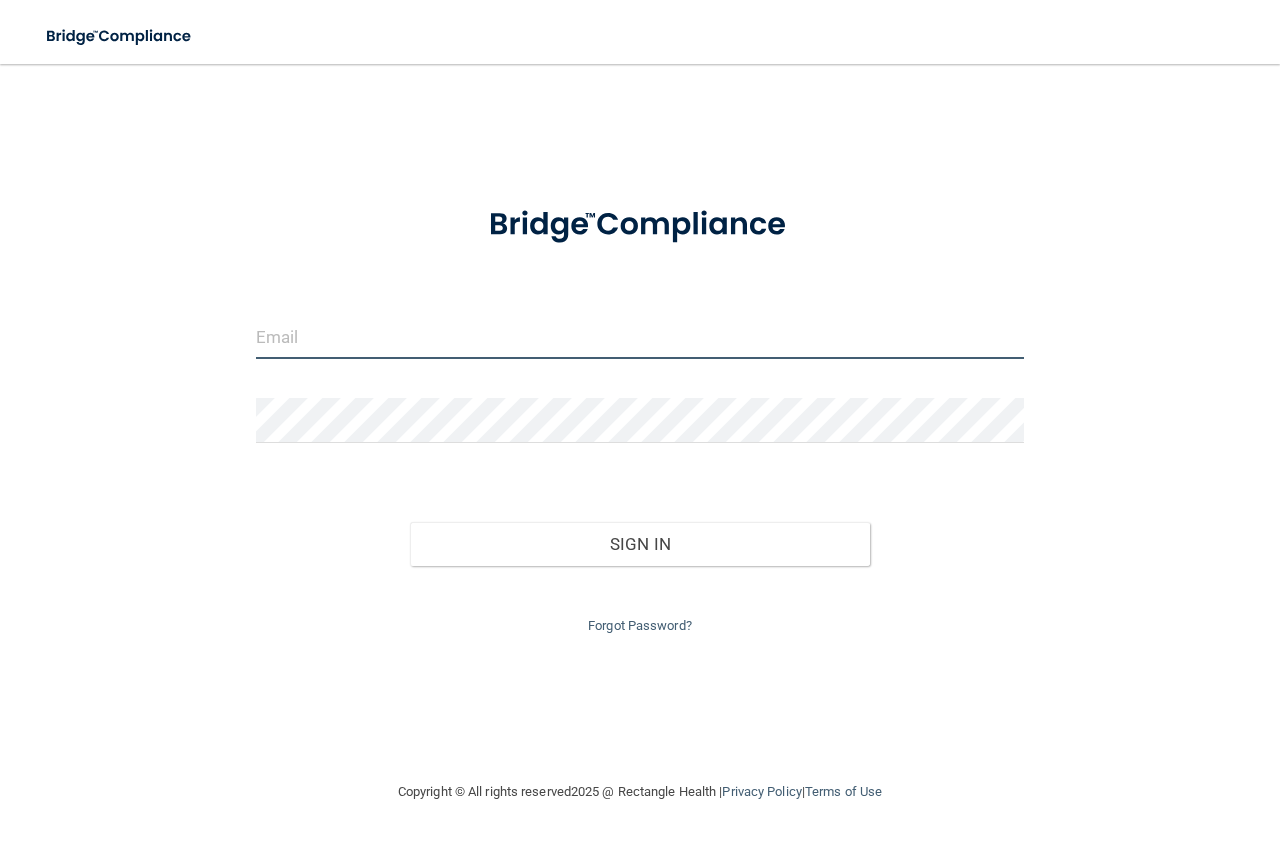 click at bounding box center [640, 336] 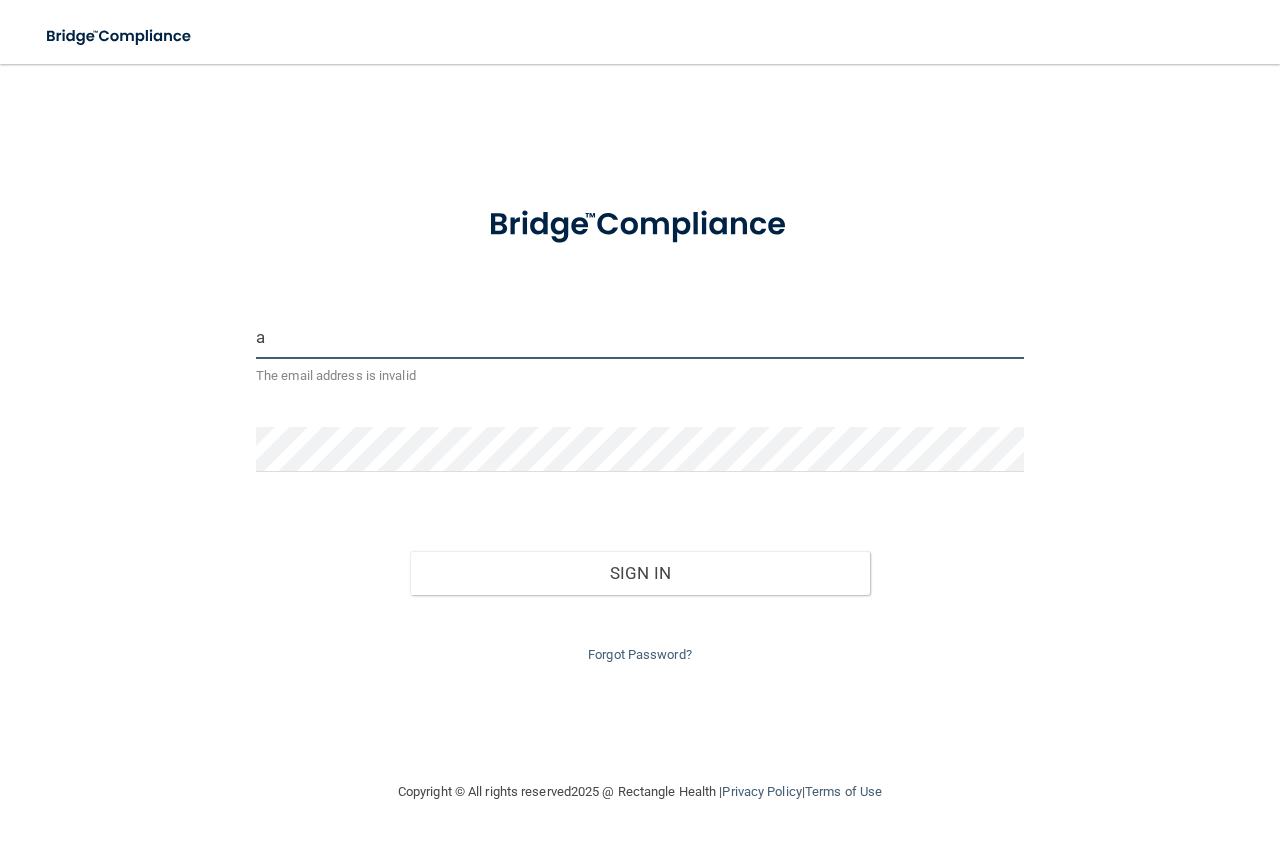 type on "a" 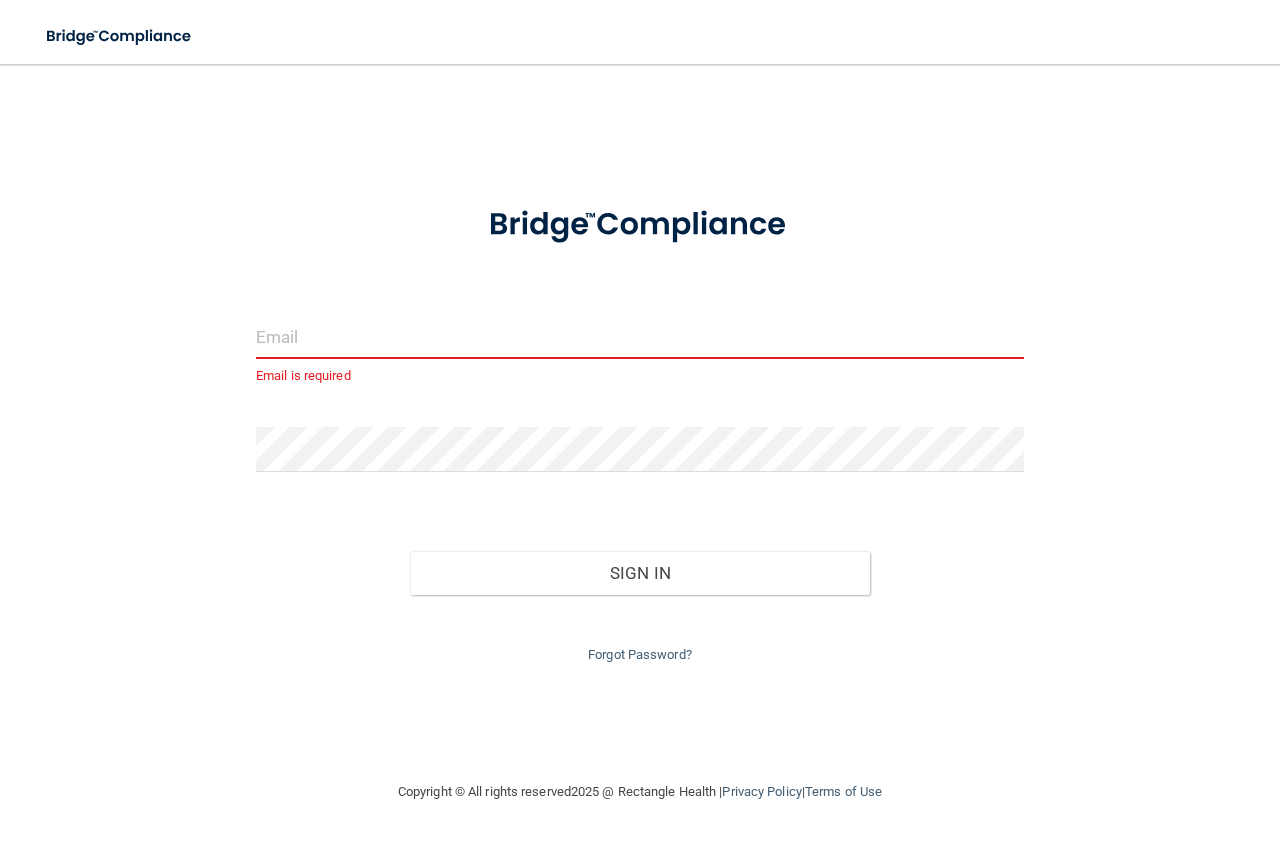 type 